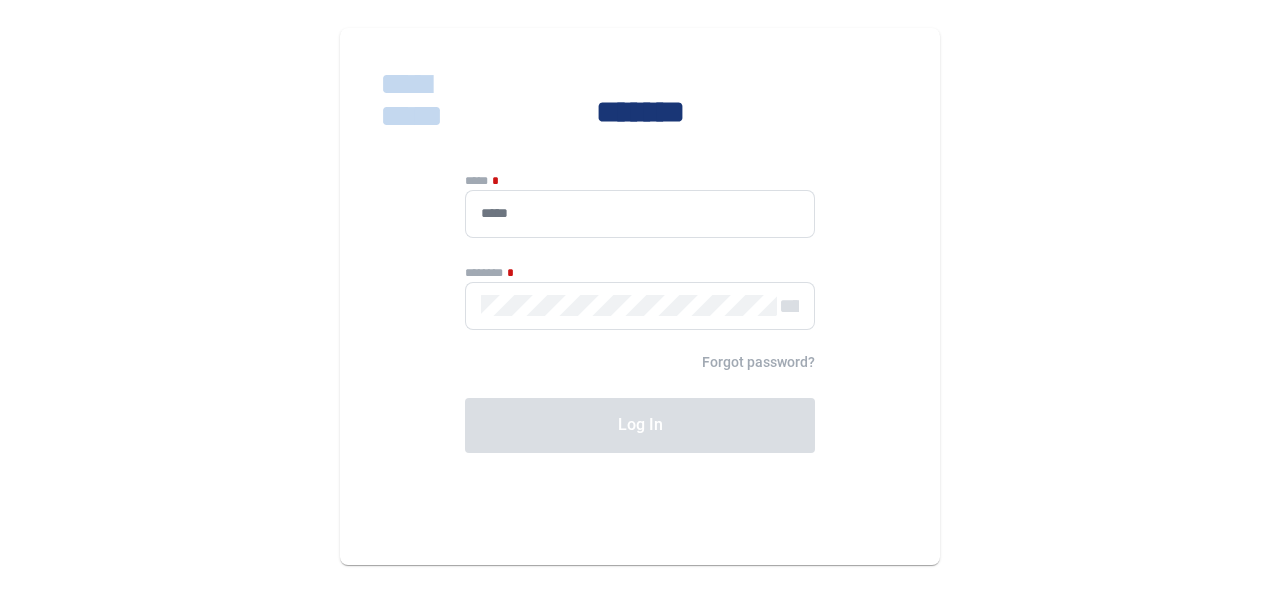 scroll, scrollTop: 0, scrollLeft: 0, axis: both 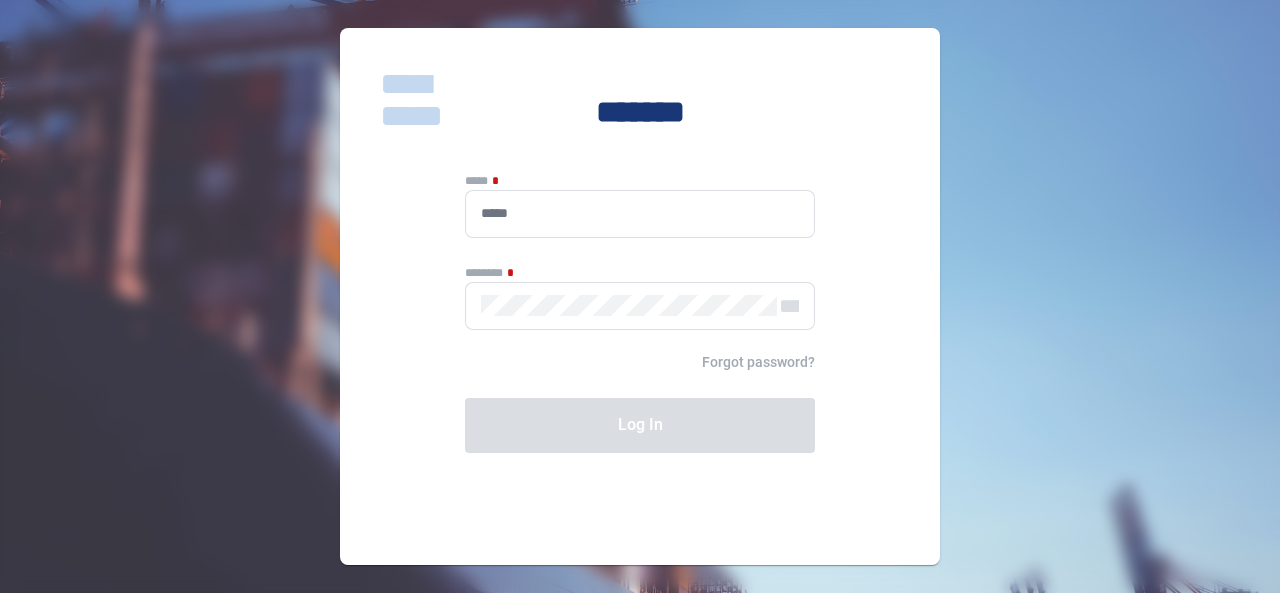 type on "**********" 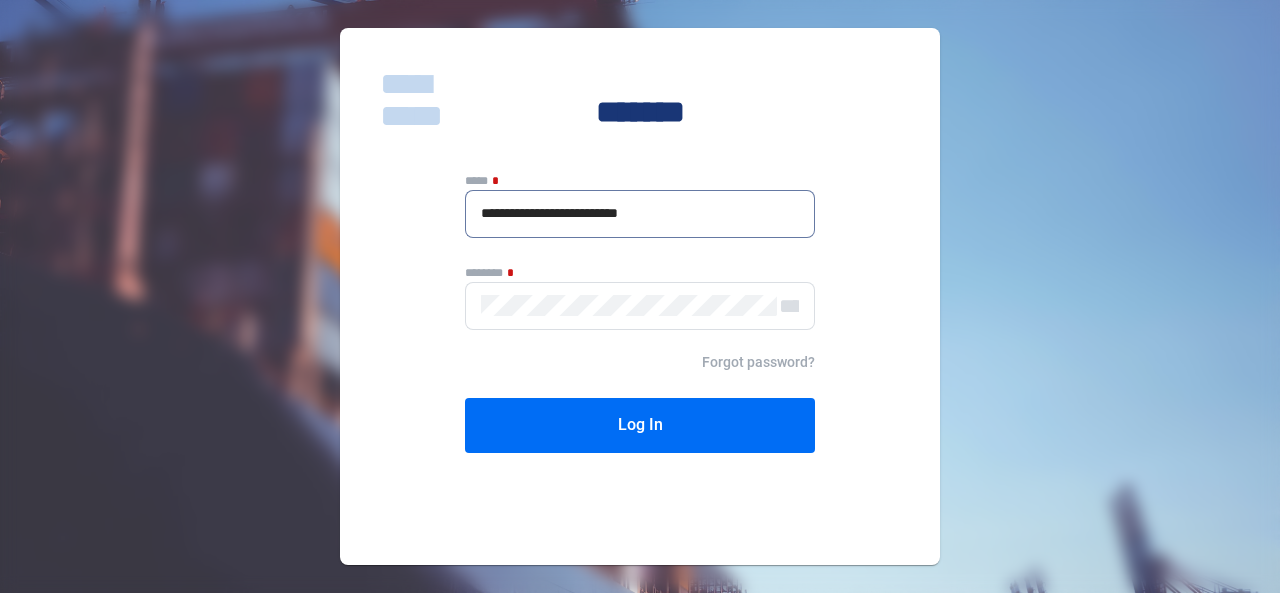 click on "**********" at bounding box center (640, 213) 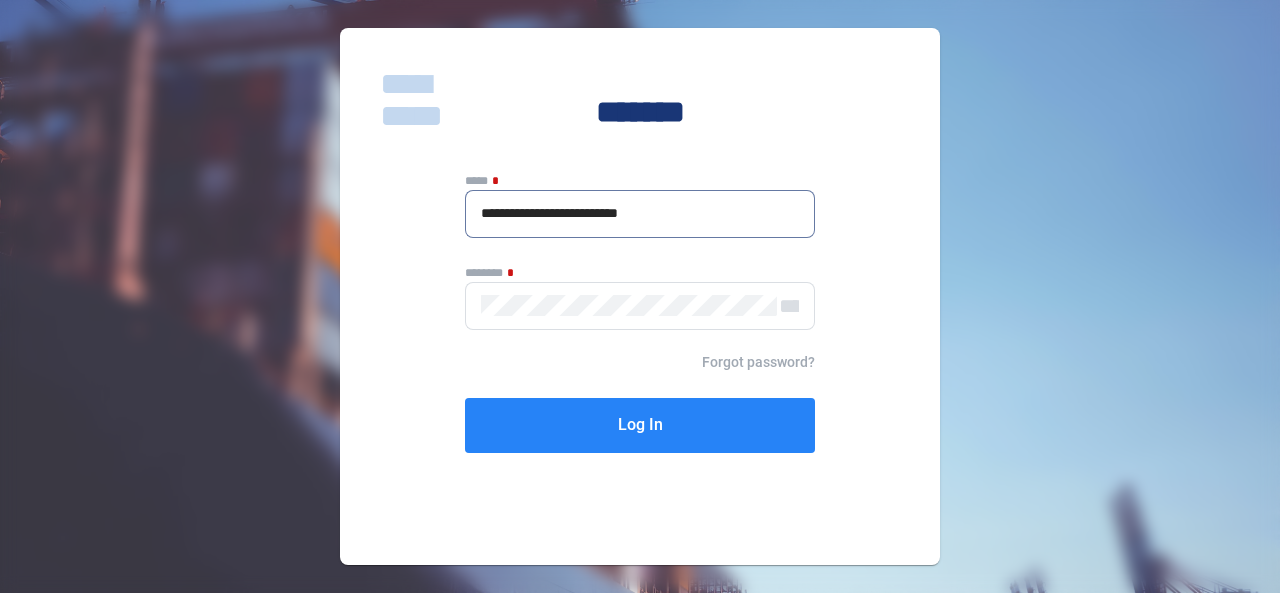 click on "Log In" 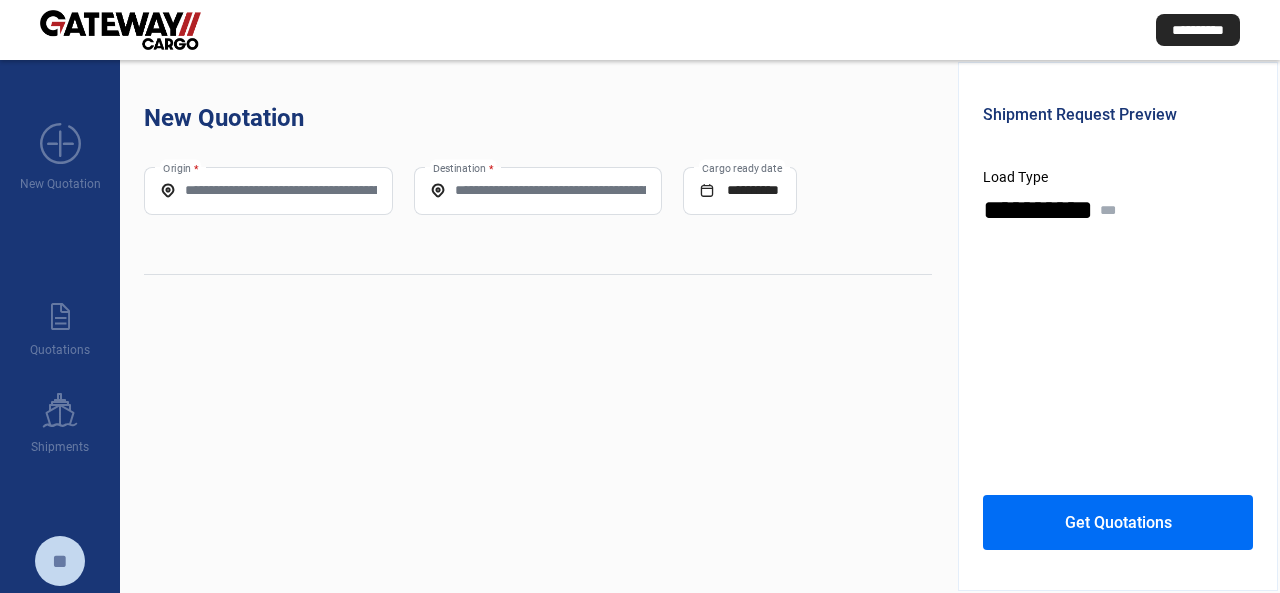 click on "Origin *" at bounding box center (268, 190) 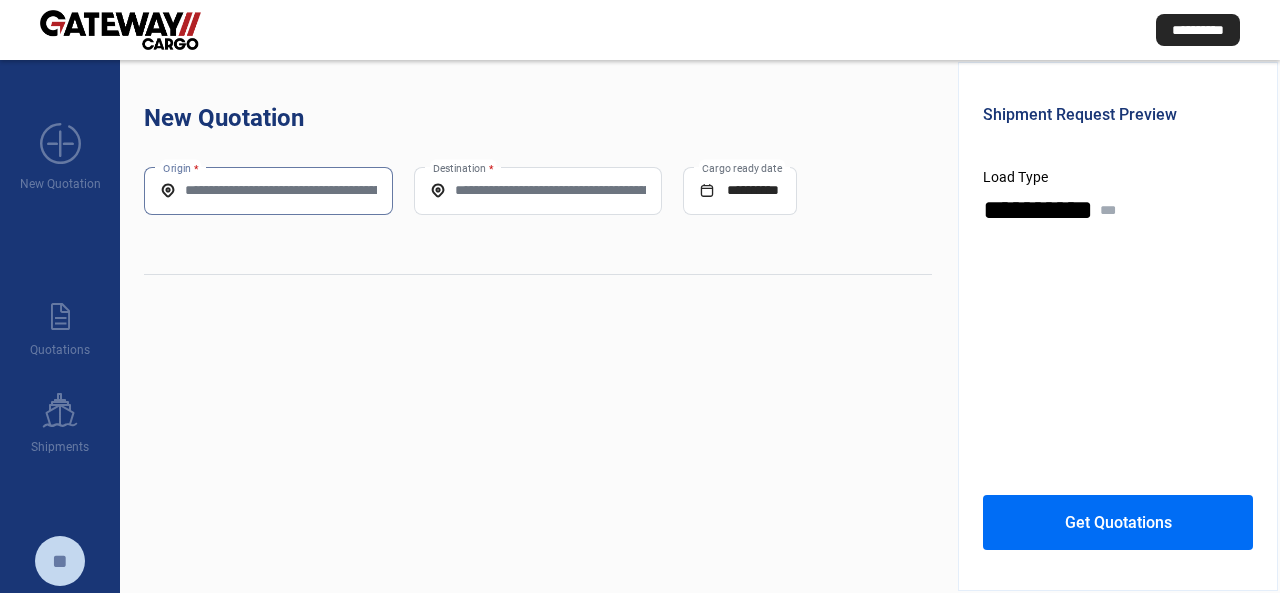 paste on "*****" 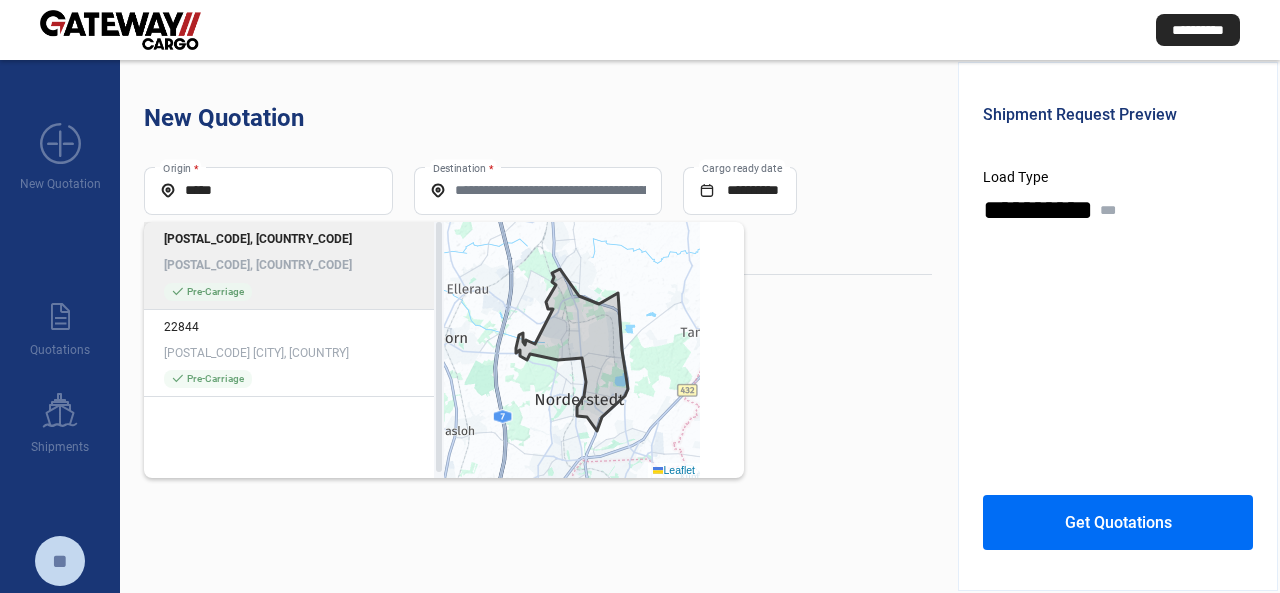 click on "[POSTAL_CODE], [STATE]" 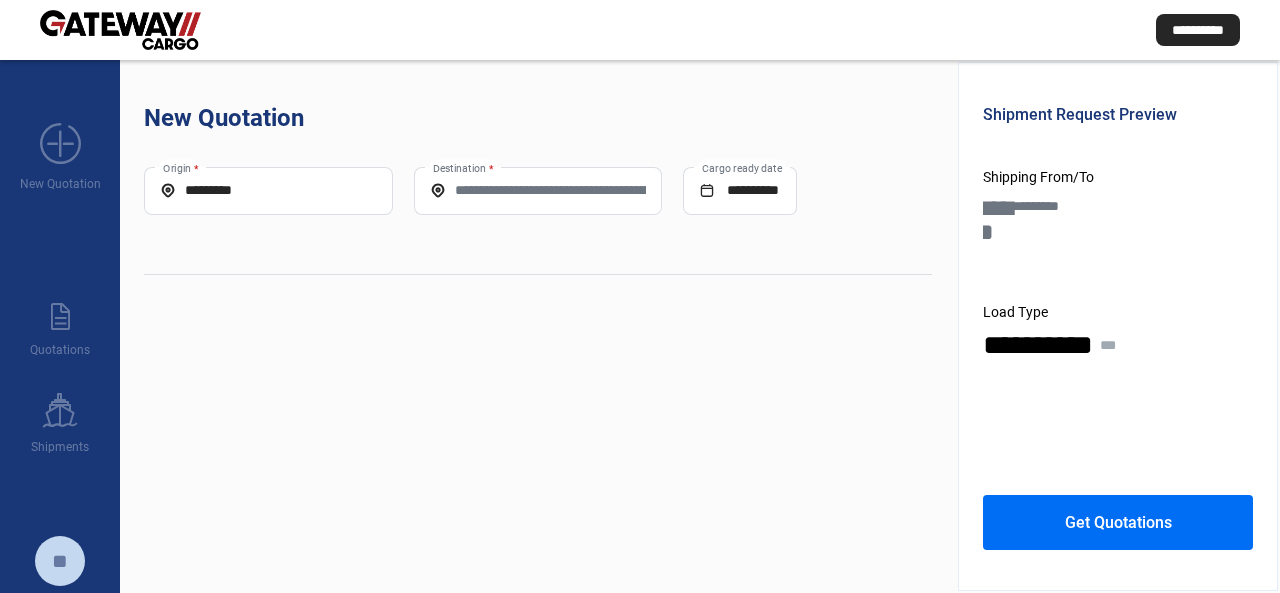click on "Destination *" at bounding box center (538, 190) 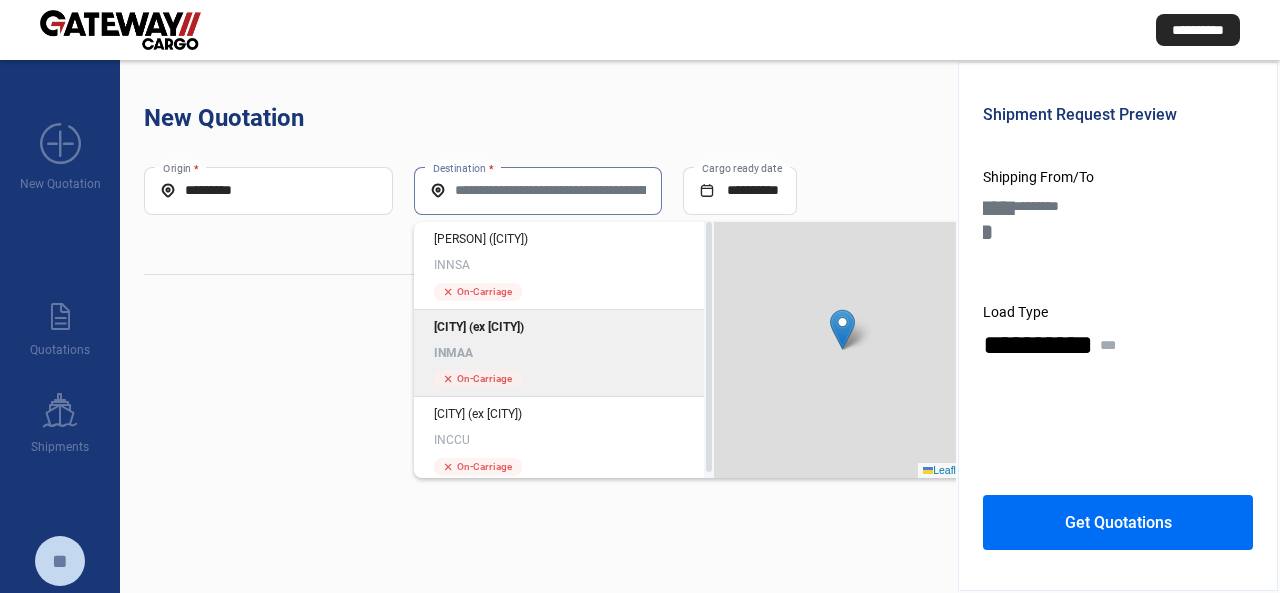click on "INMAA" 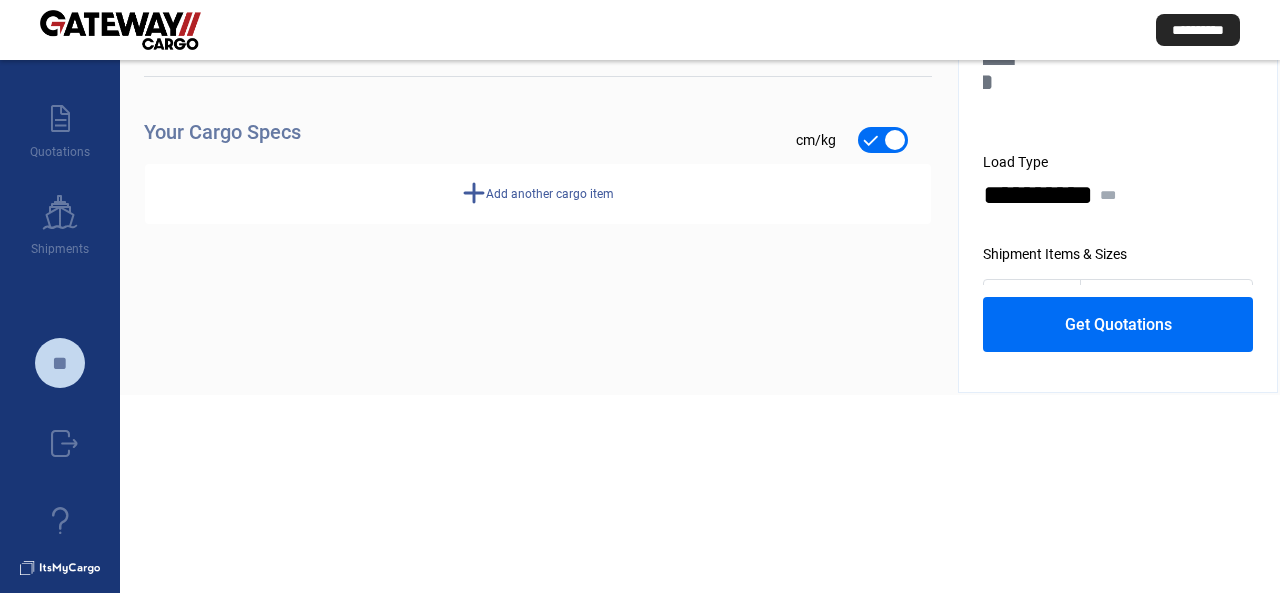 scroll, scrollTop: 200, scrollLeft: 0, axis: vertical 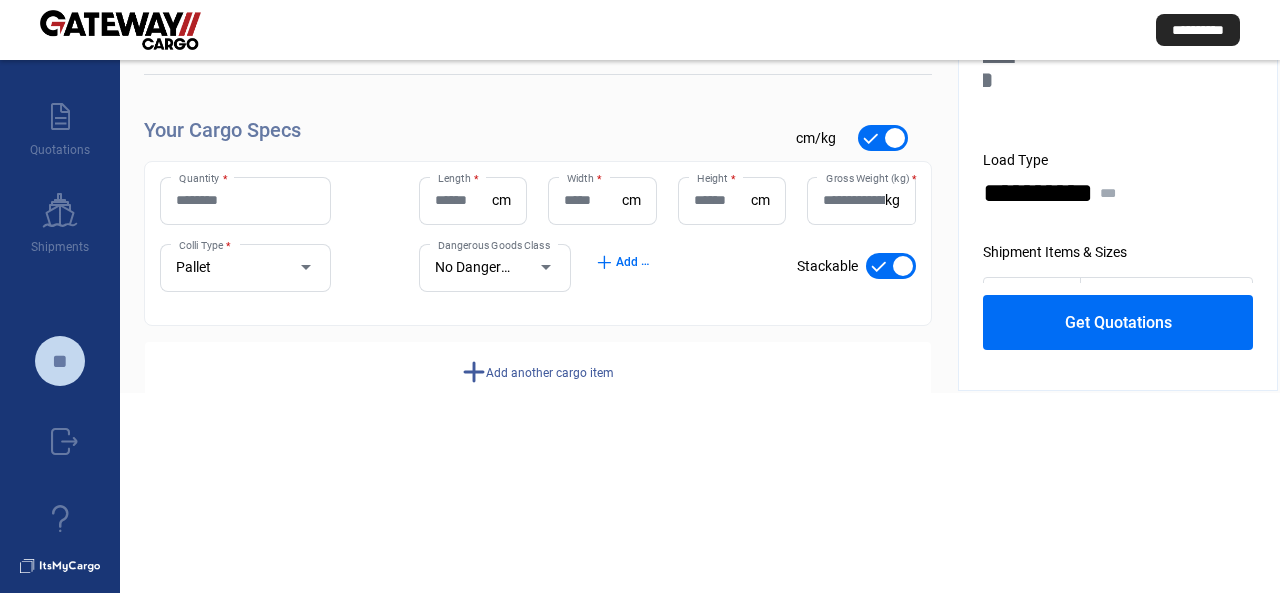 click on "Quantity *" at bounding box center (245, 200) 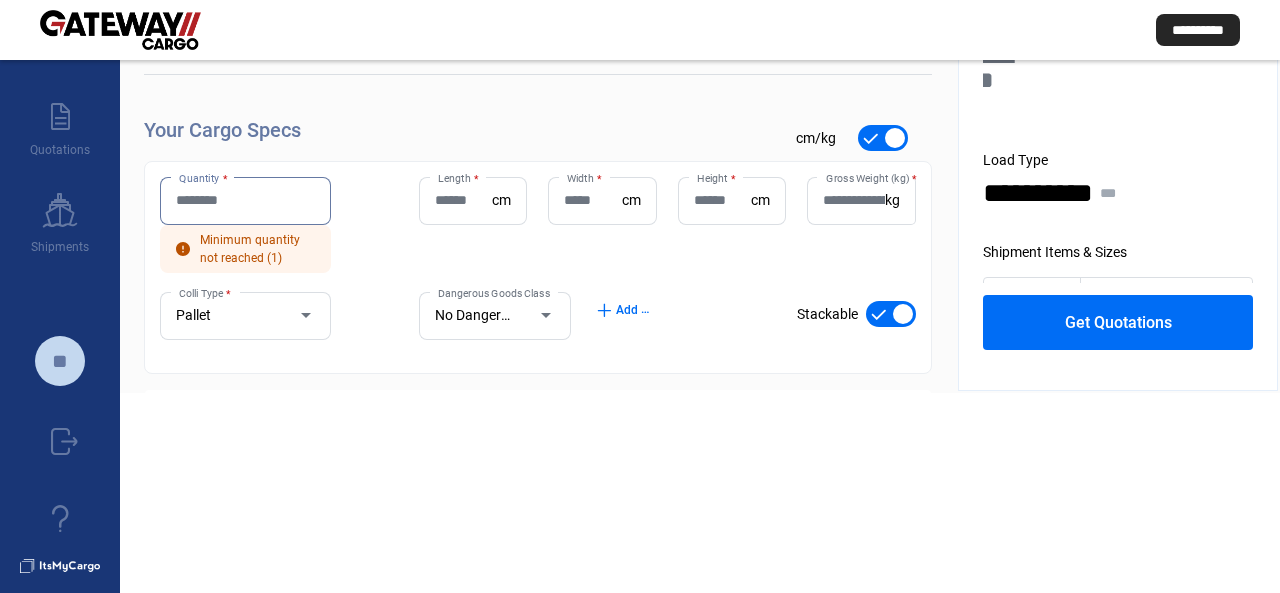 click on "Quantity *" at bounding box center [245, 200] 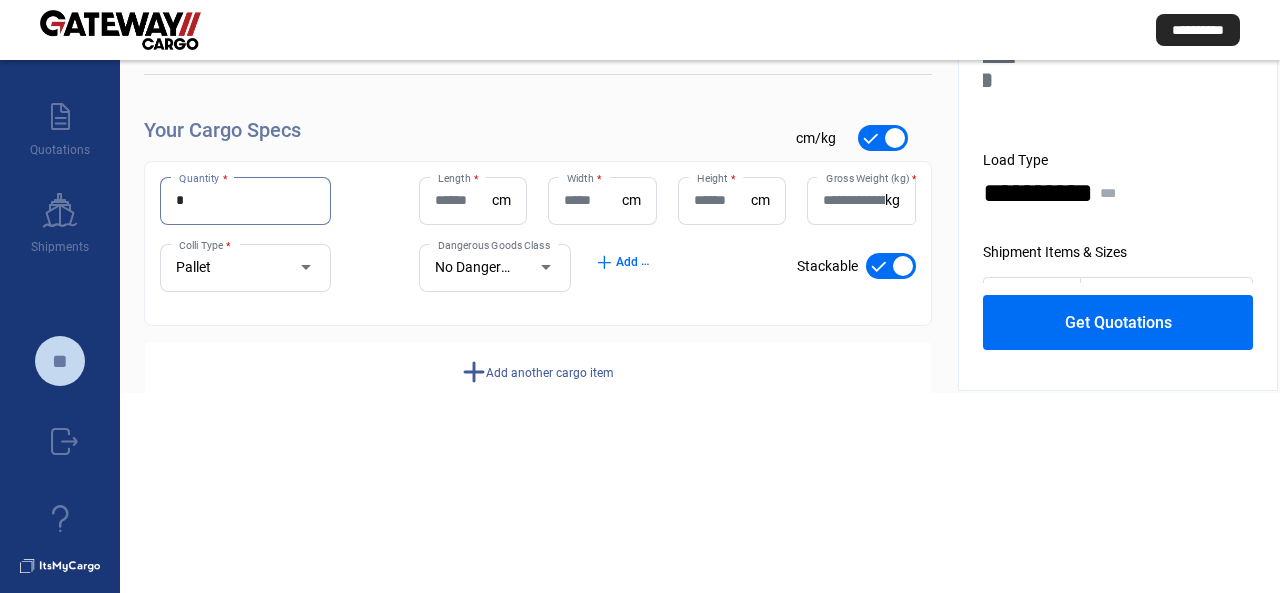 type on "*" 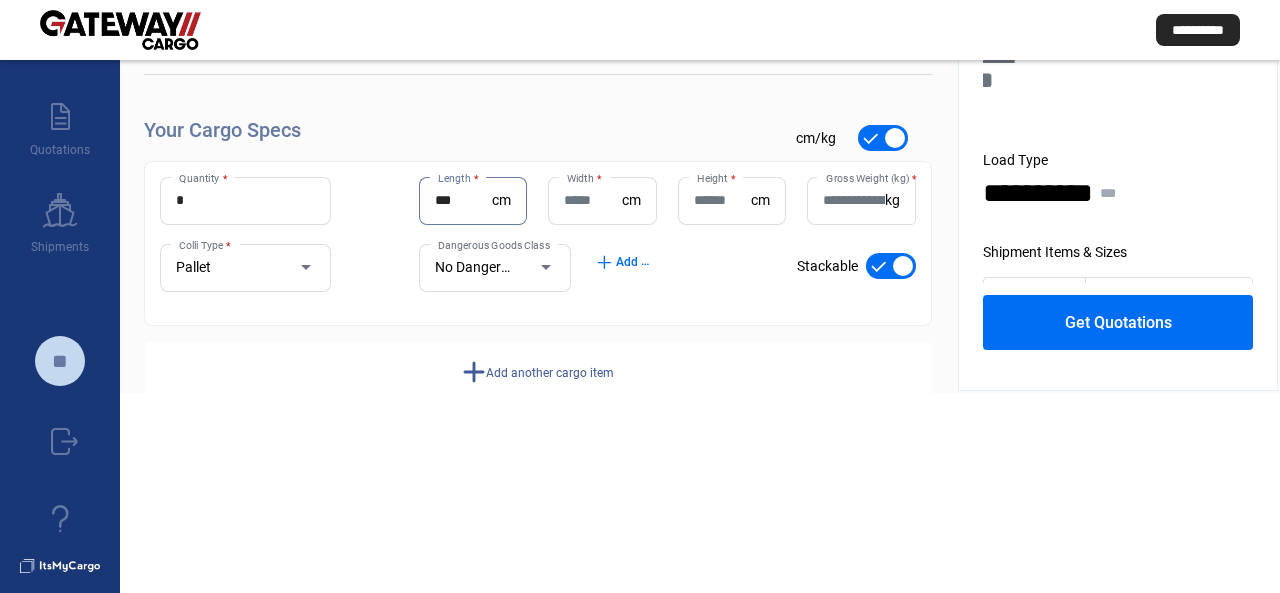 type on "***" 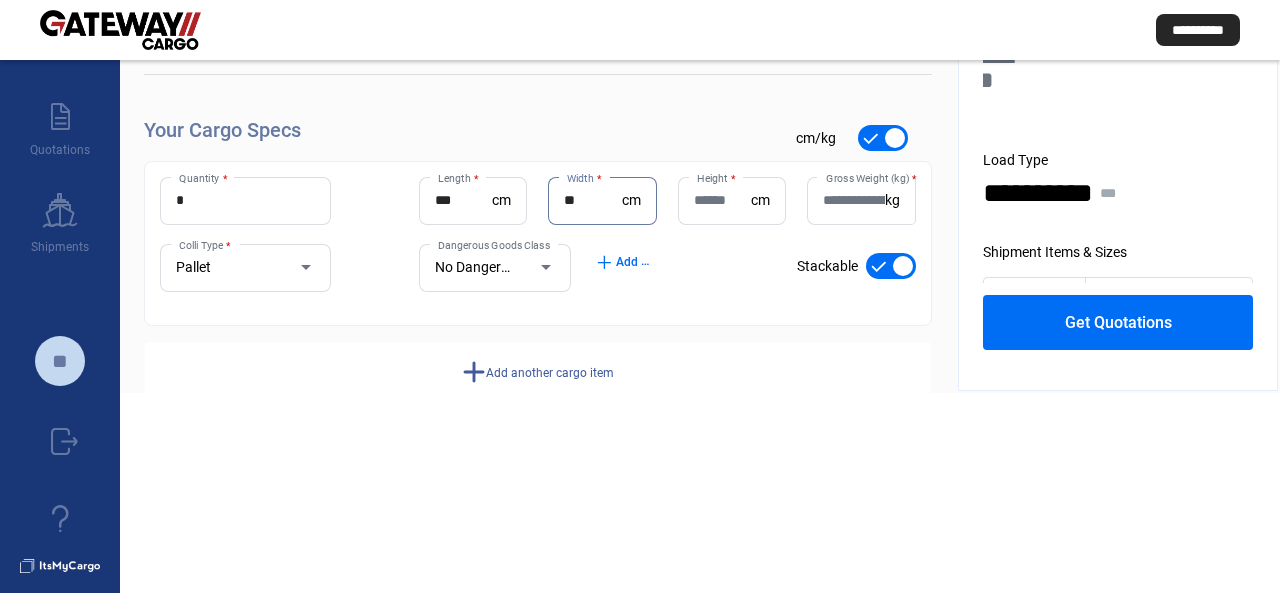 type on "**" 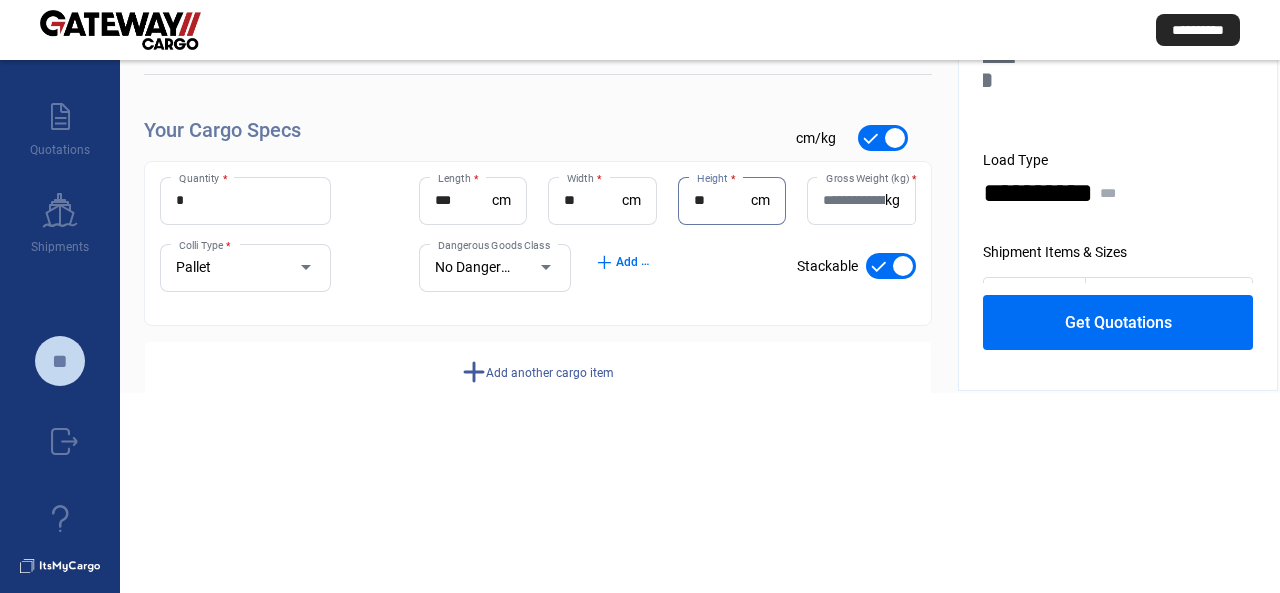 type on "**" 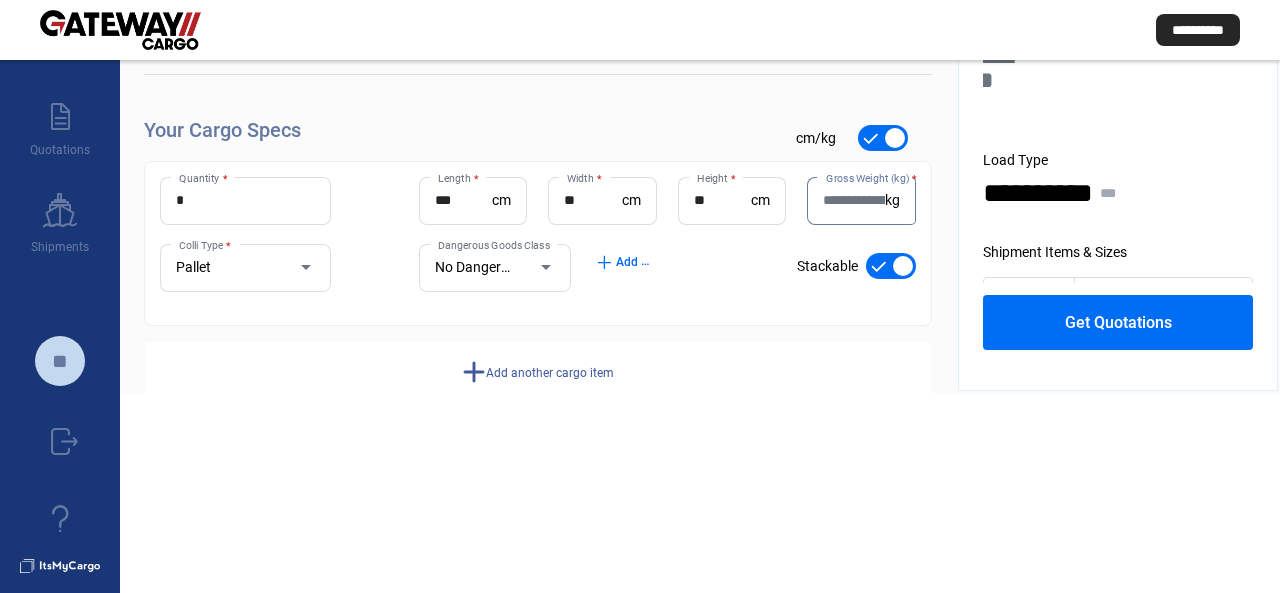 click on "Gross Weight (kg)  *" at bounding box center (853, 200) 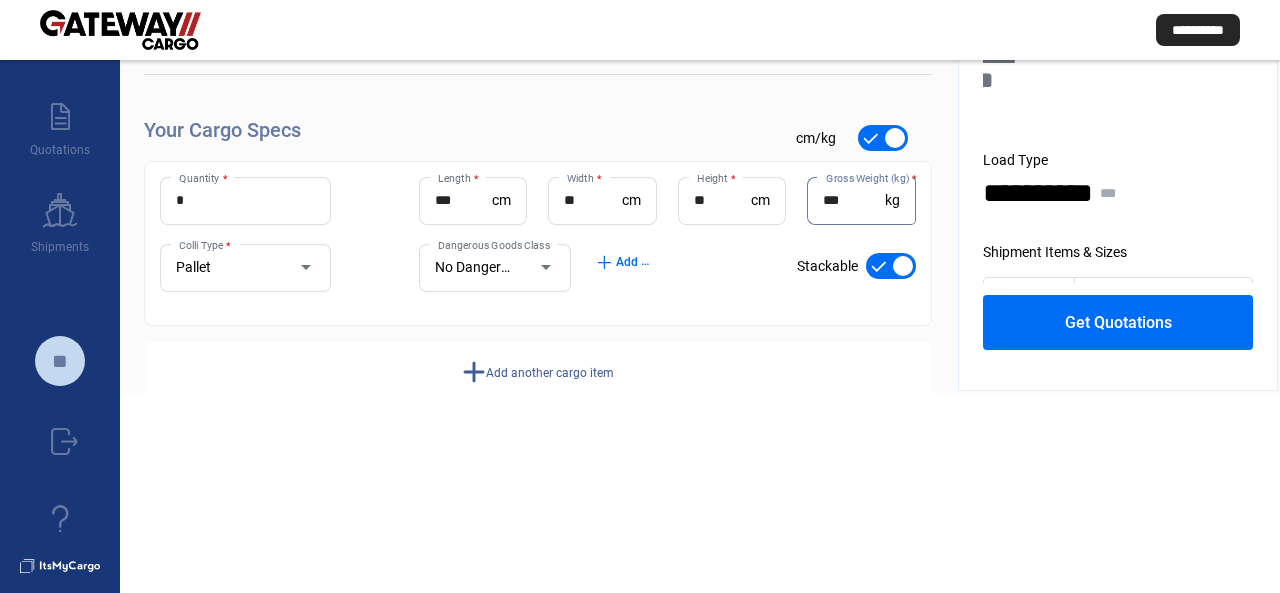type on "***" 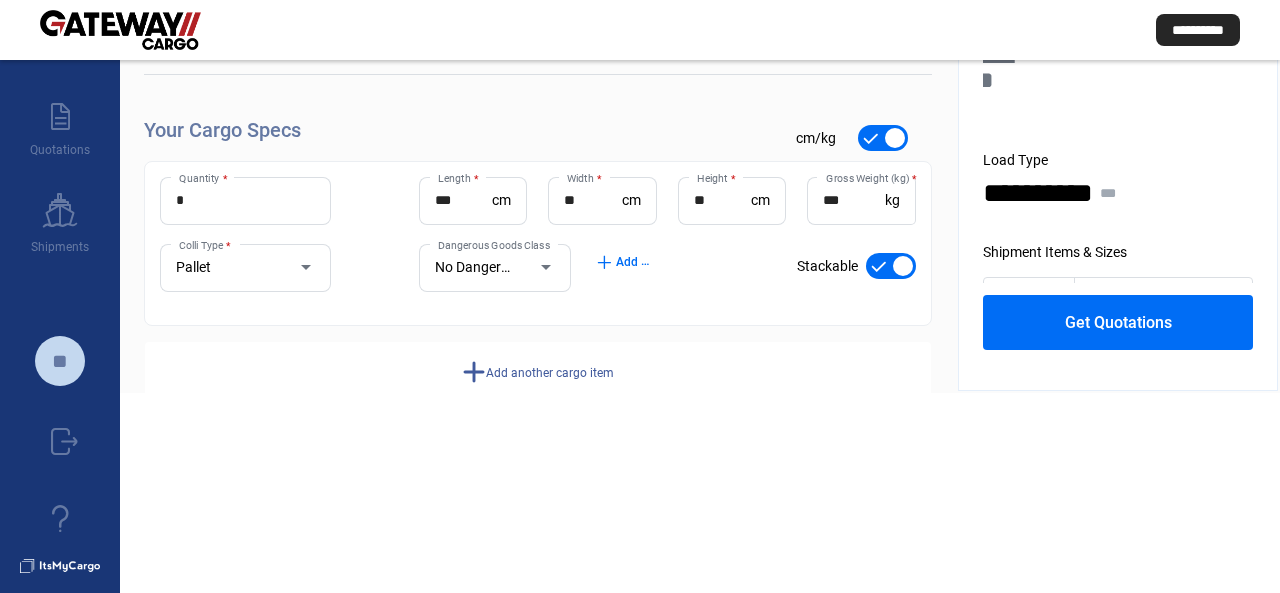 click on "**********" at bounding box center (640, 30) 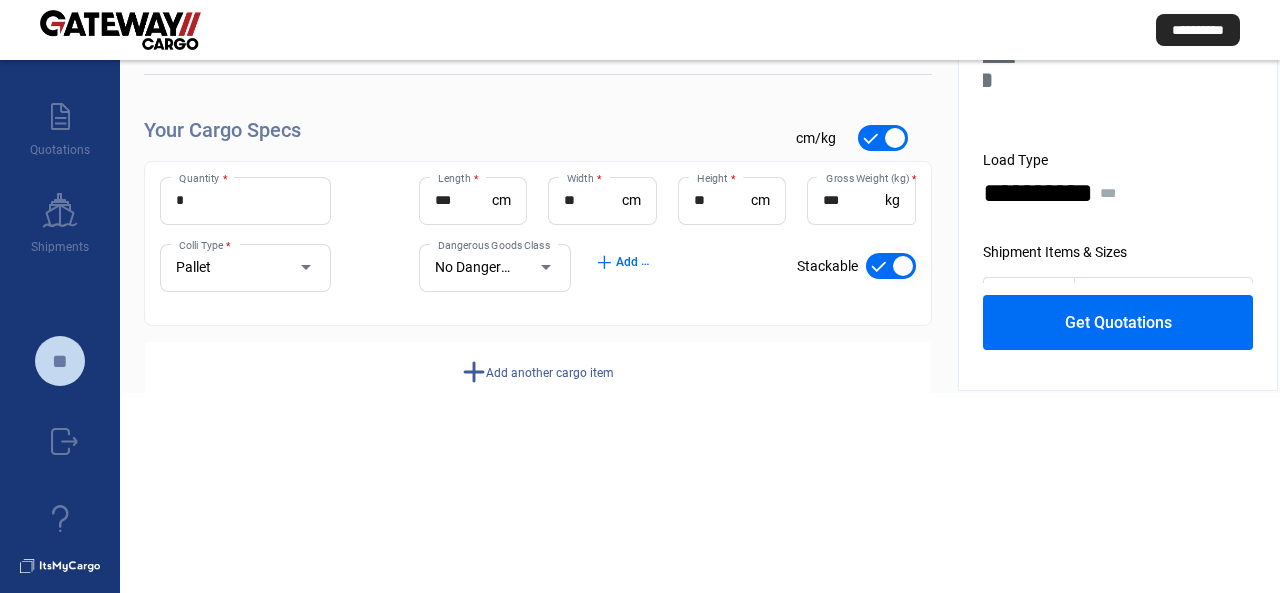 click at bounding box center (903, 266) 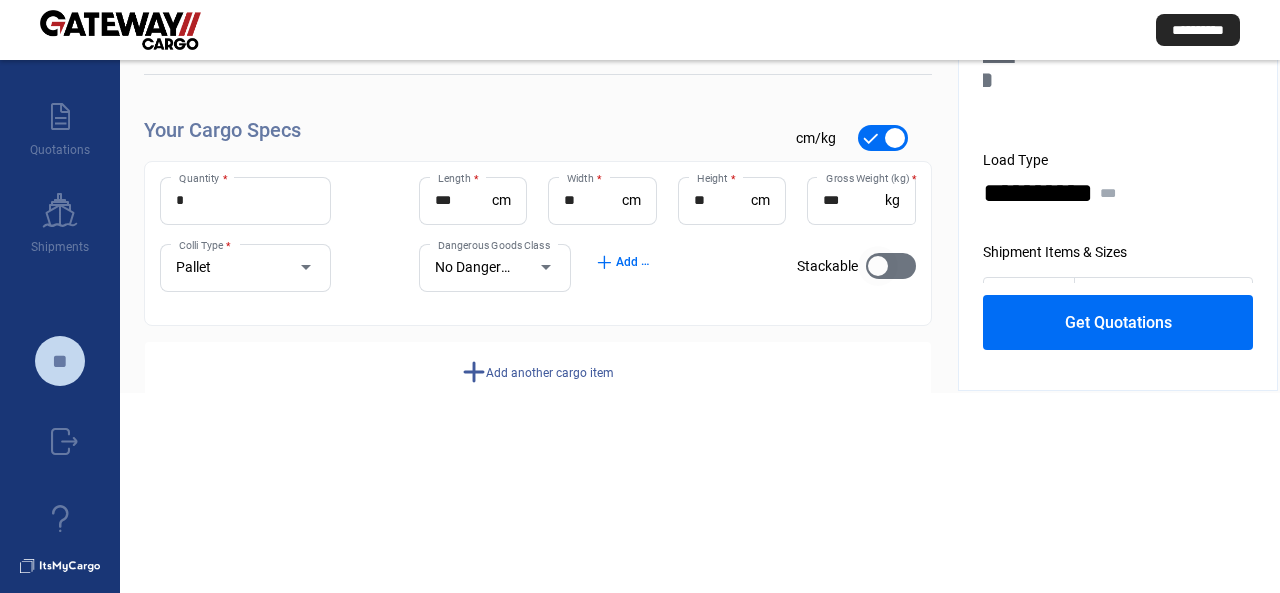 click at bounding box center (878, 266) 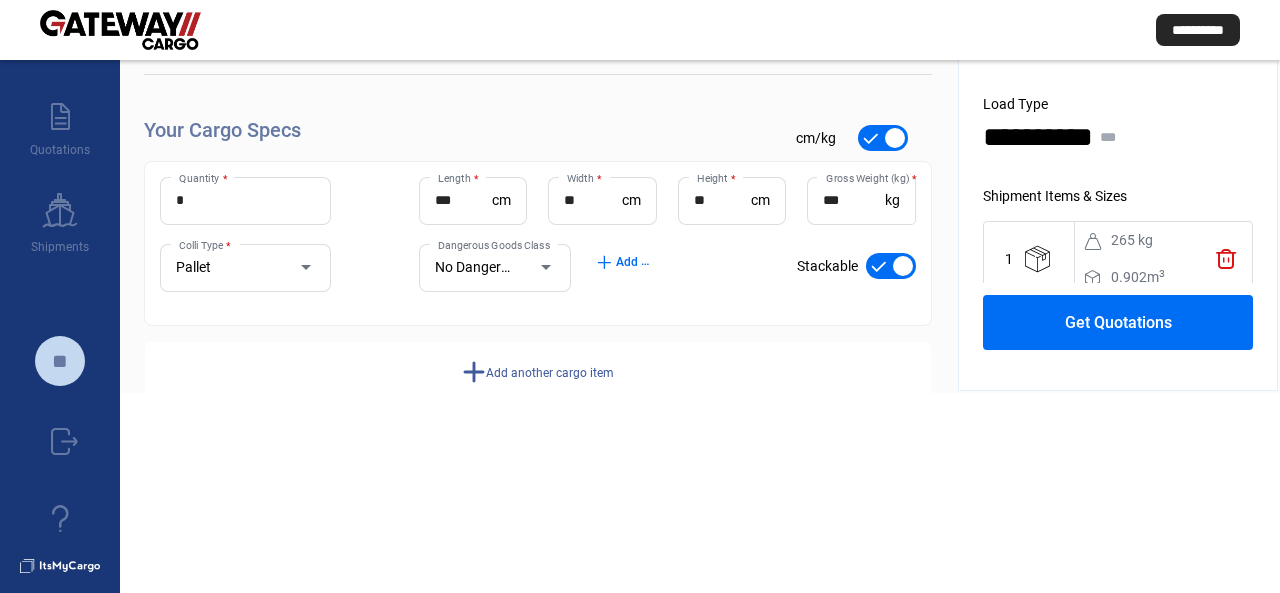 scroll, scrollTop: 85, scrollLeft: 0, axis: vertical 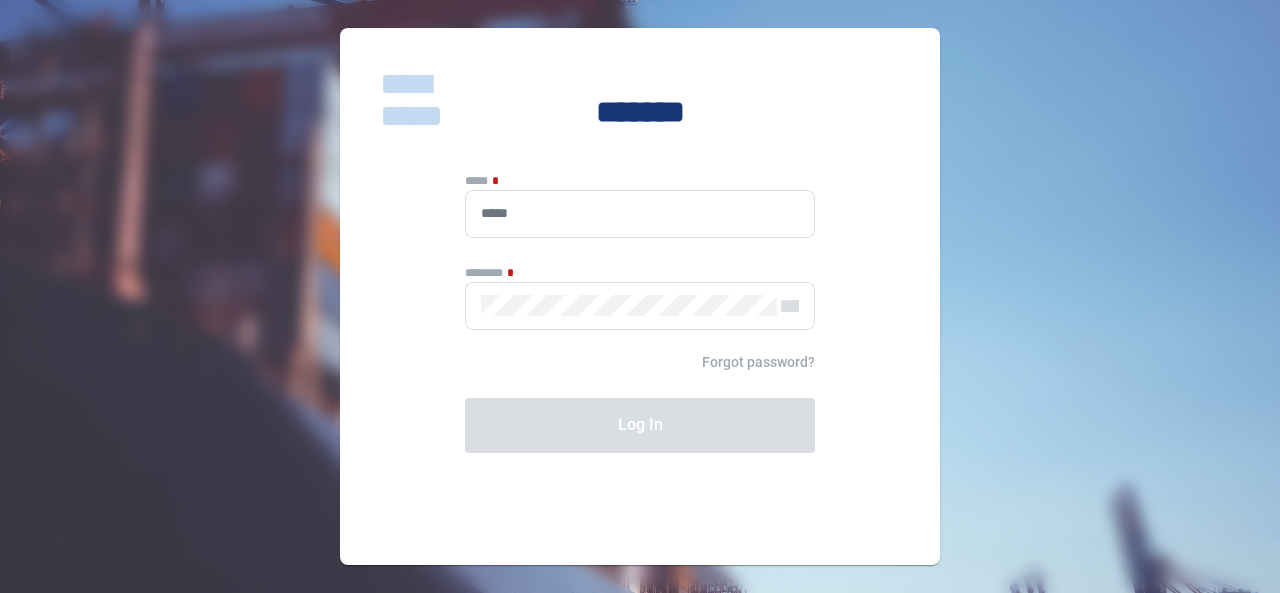 type on "**********" 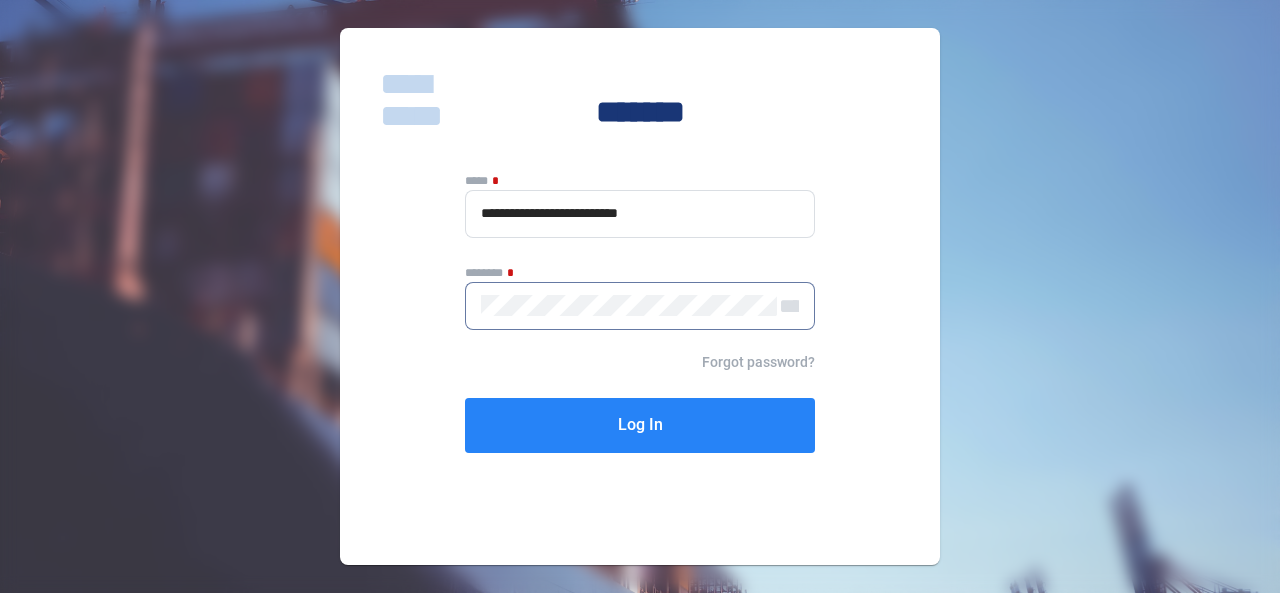 click on "Log In" 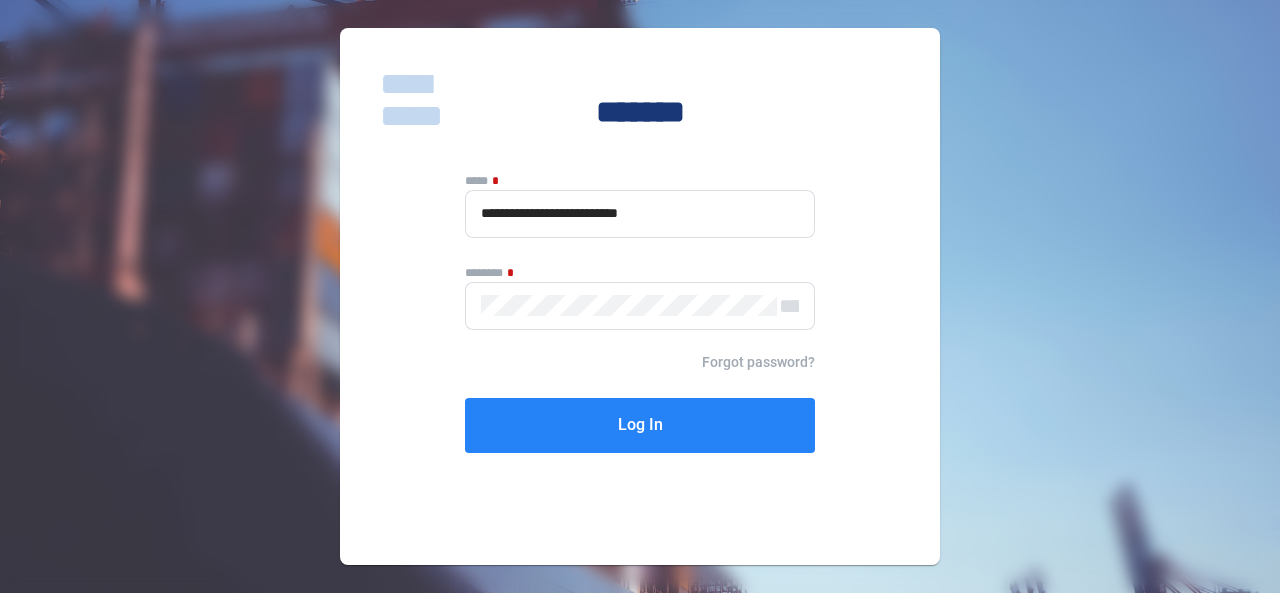 type 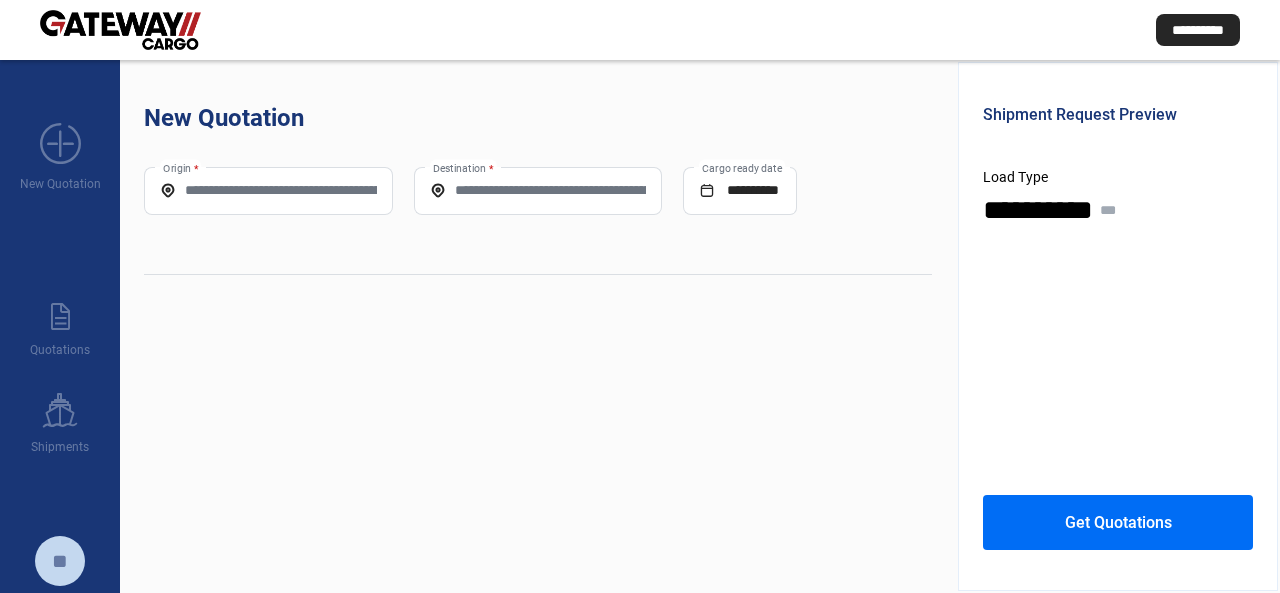 click on "Origin *" at bounding box center (268, 190) 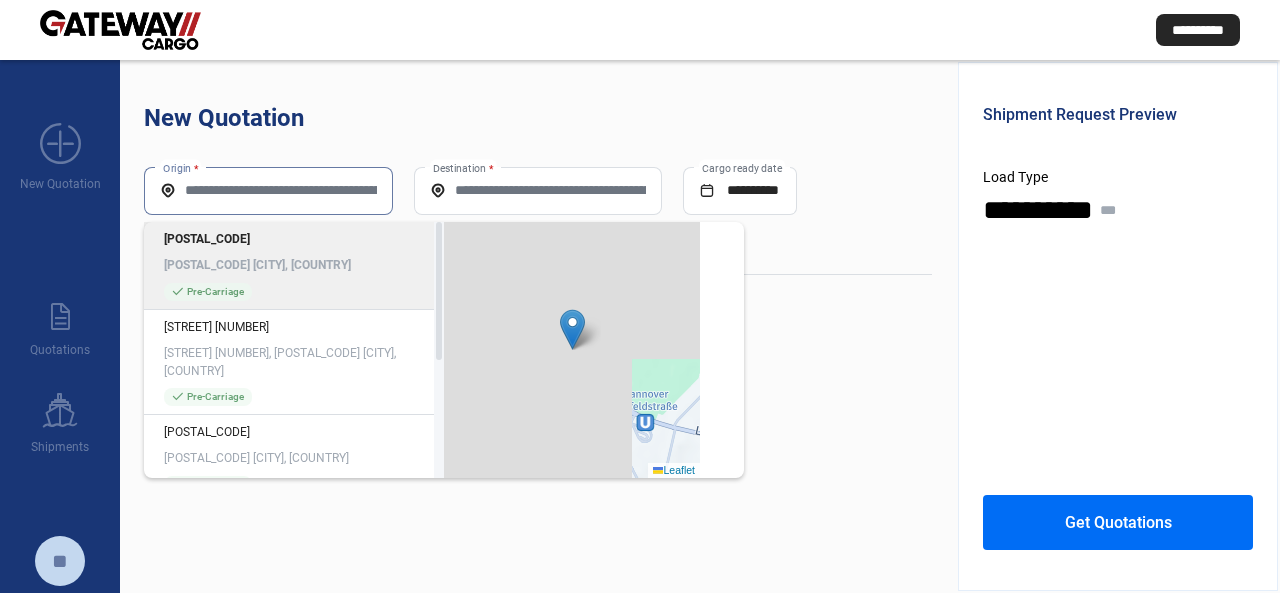 paste on "*****" 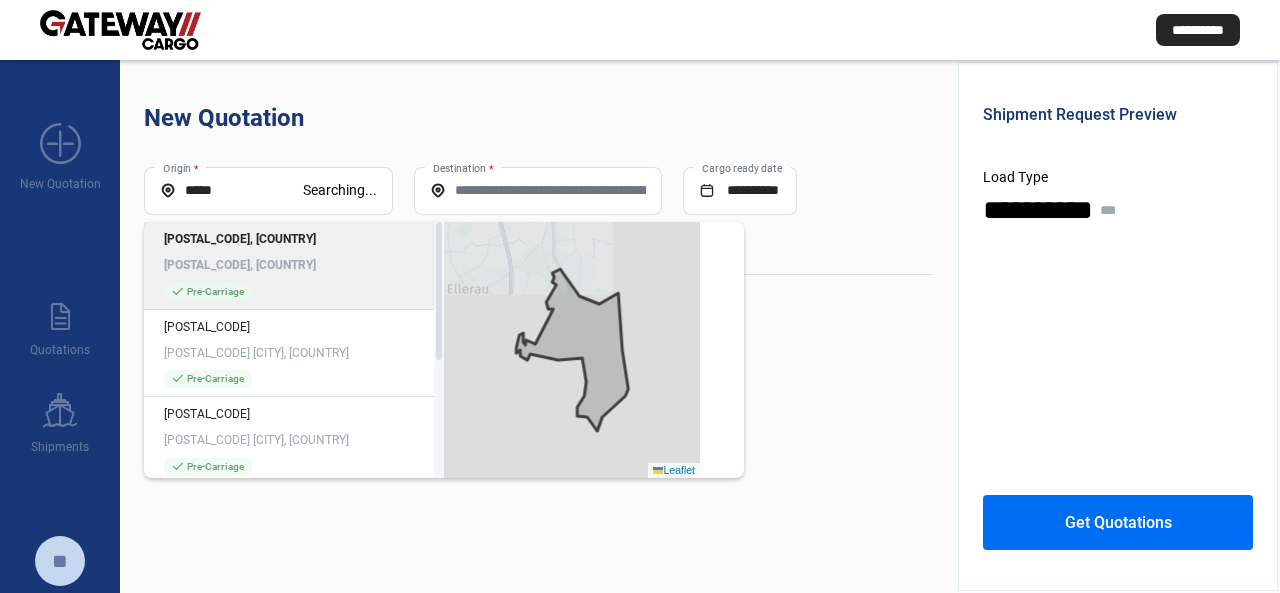 type on "[PHONE]" 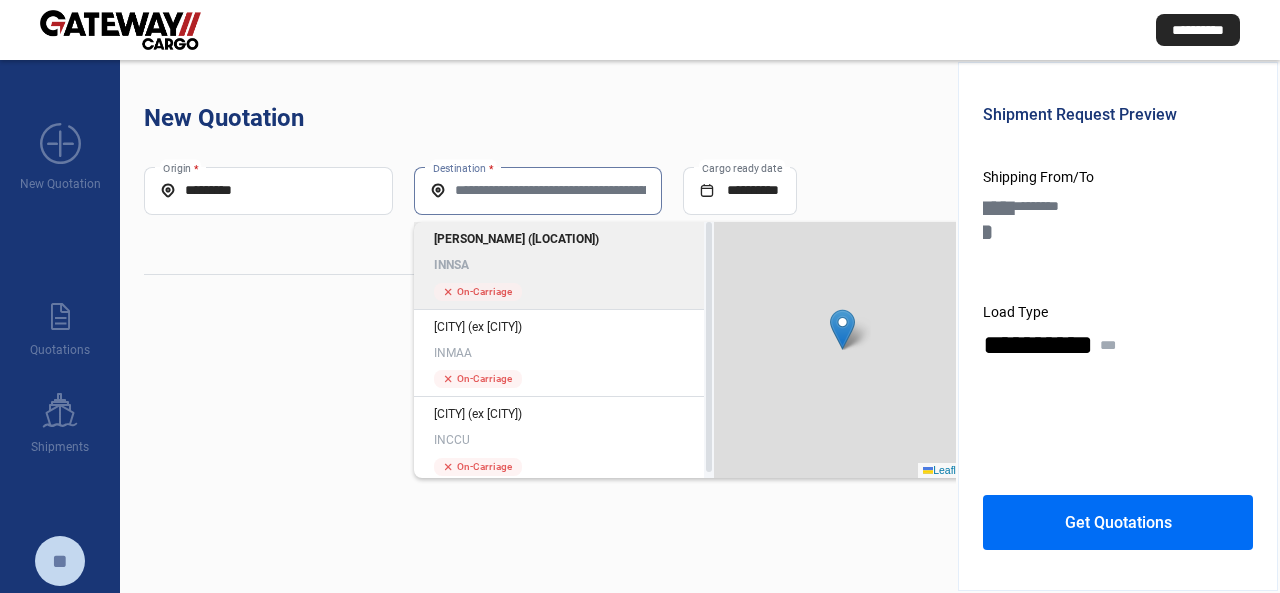click on "Destination *" at bounding box center [538, 190] 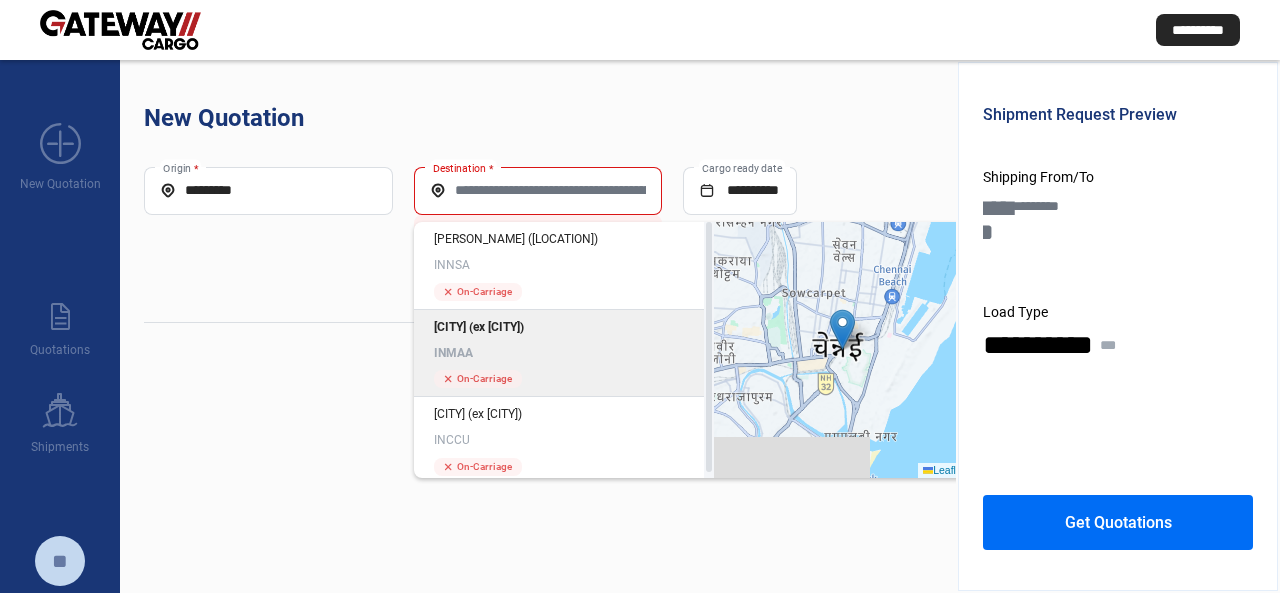 click on "INMAA" 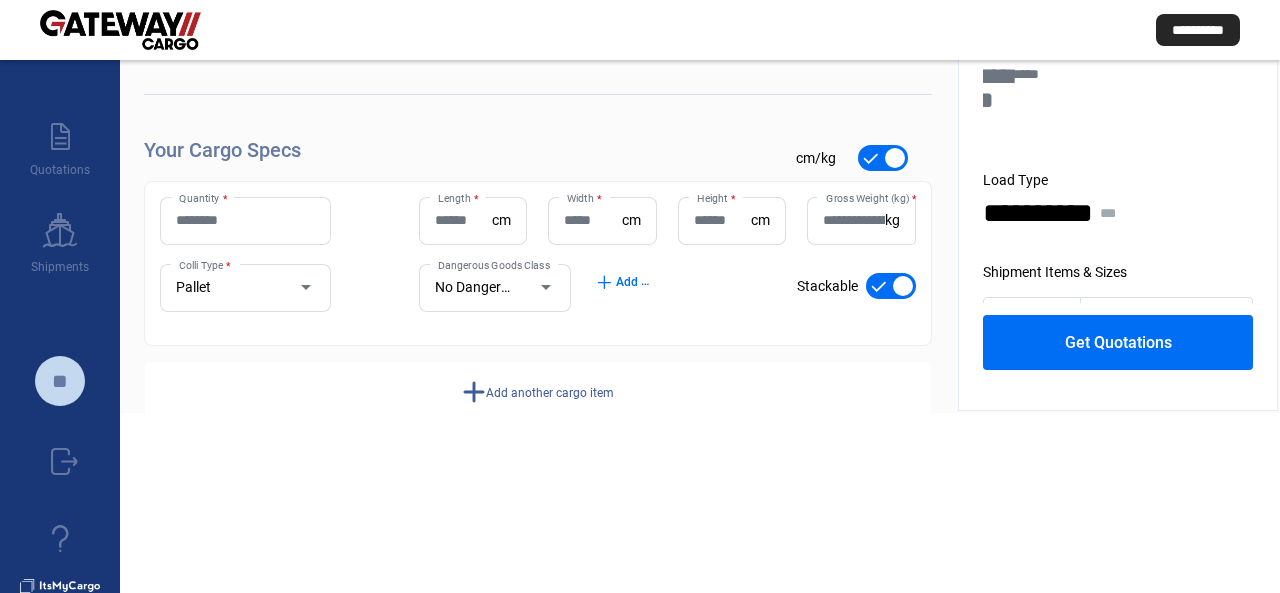 scroll, scrollTop: 200, scrollLeft: 0, axis: vertical 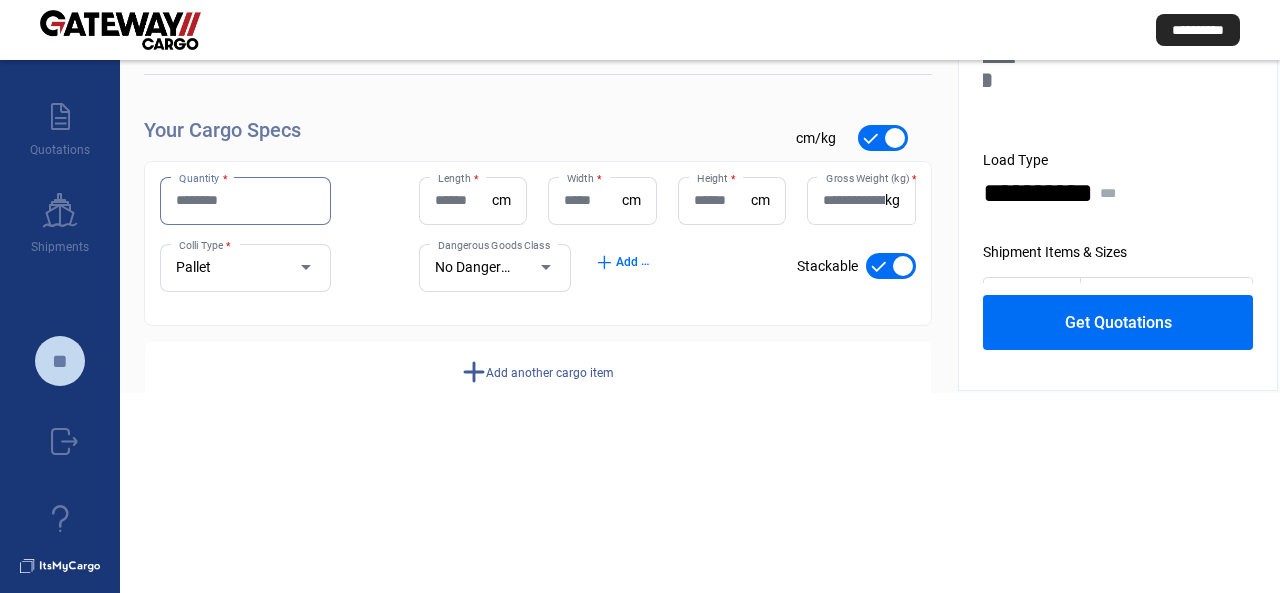 click on "Quantity *" at bounding box center (245, 200) 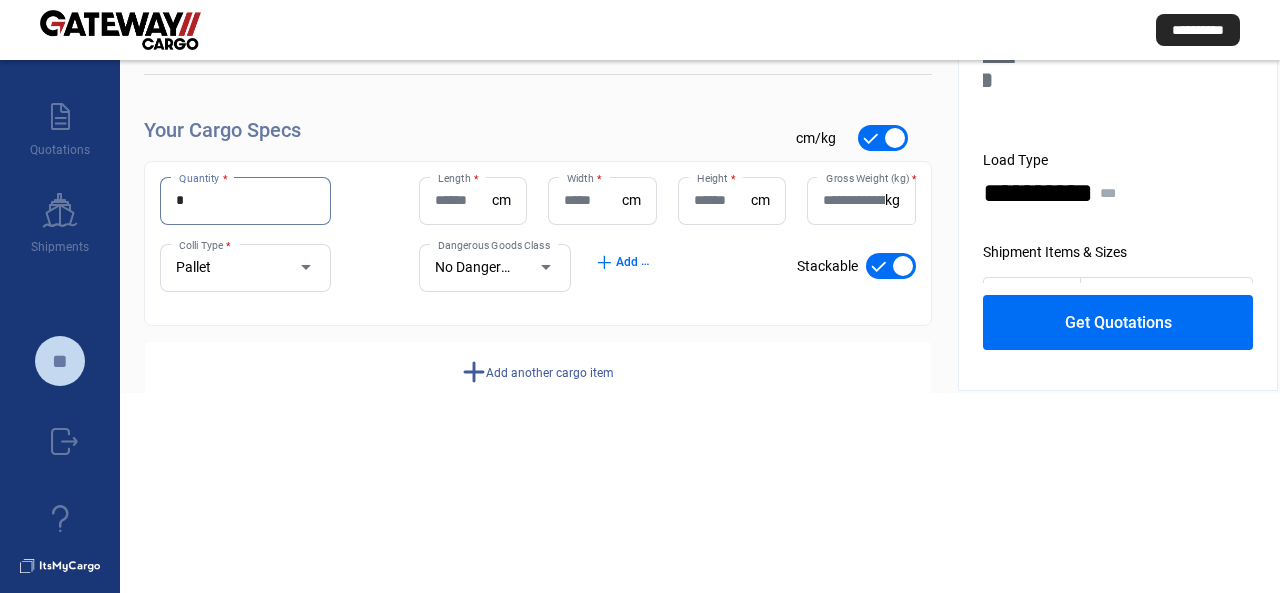 type on "*" 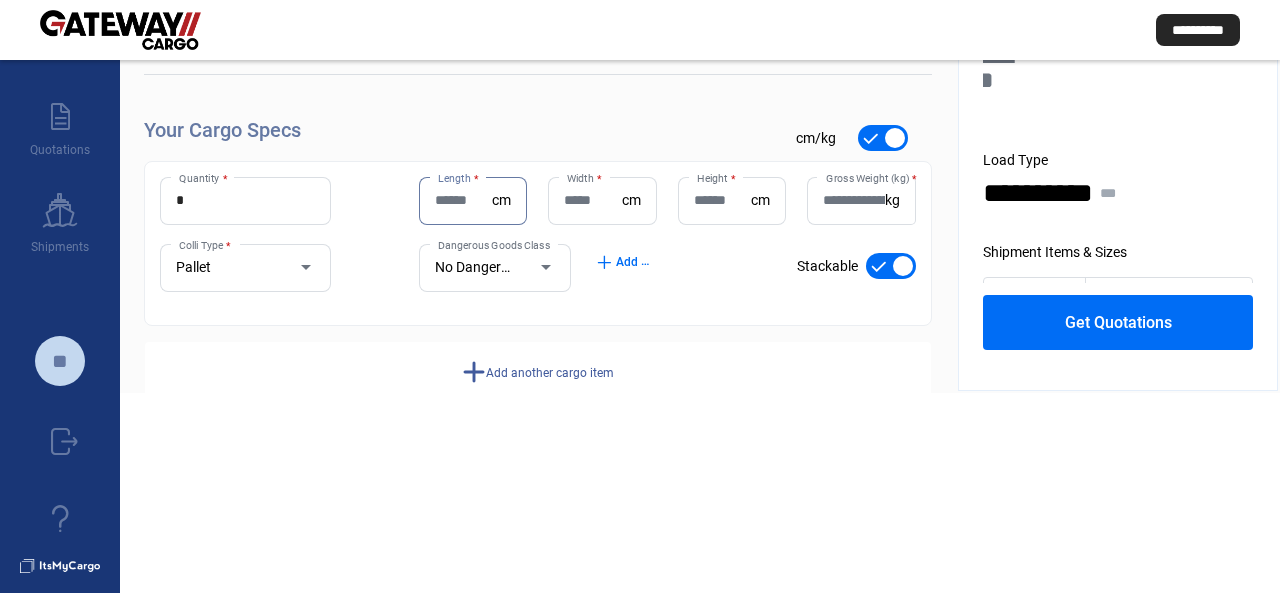 click on "Length  *" at bounding box center (463, 200) 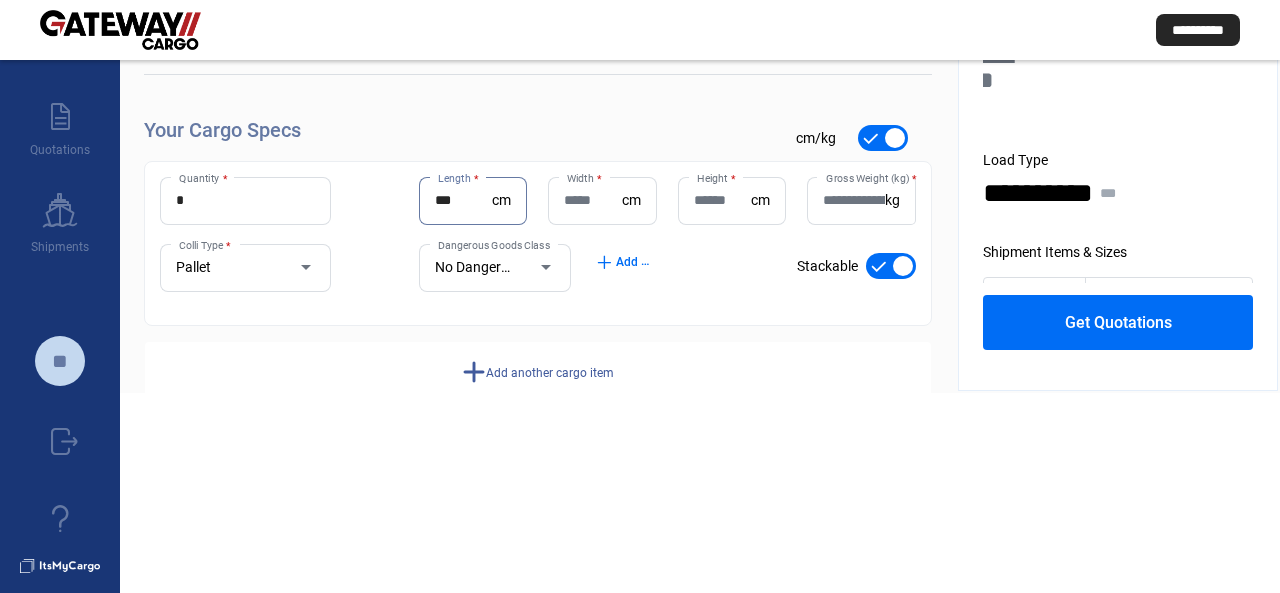 type on "***" 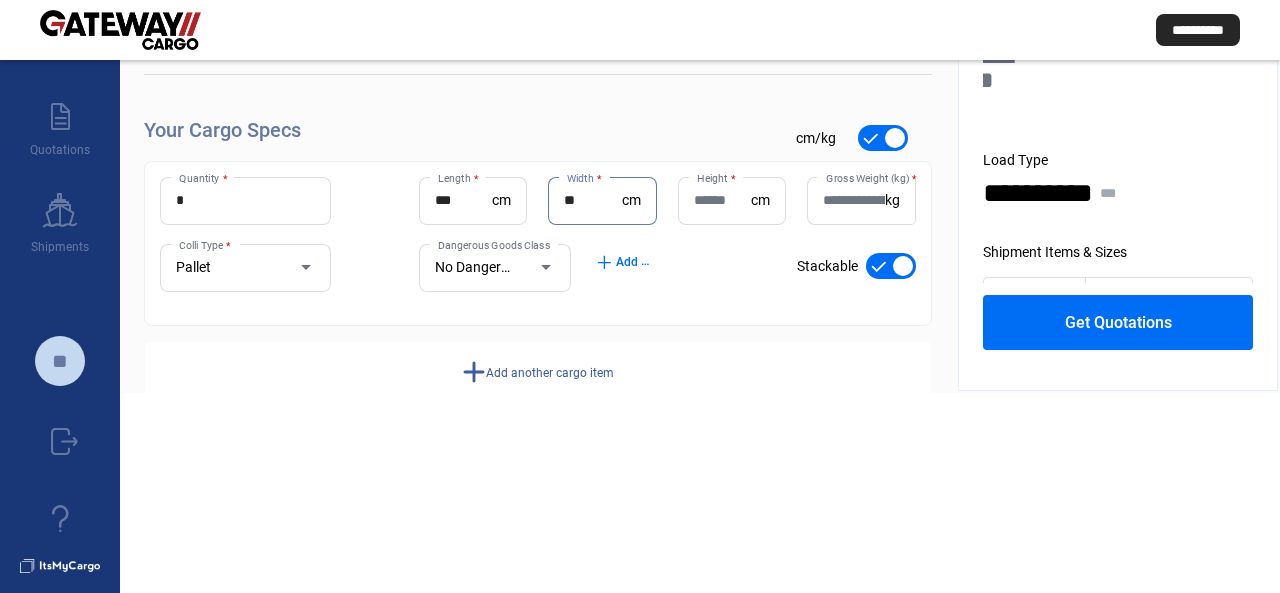type on "**" 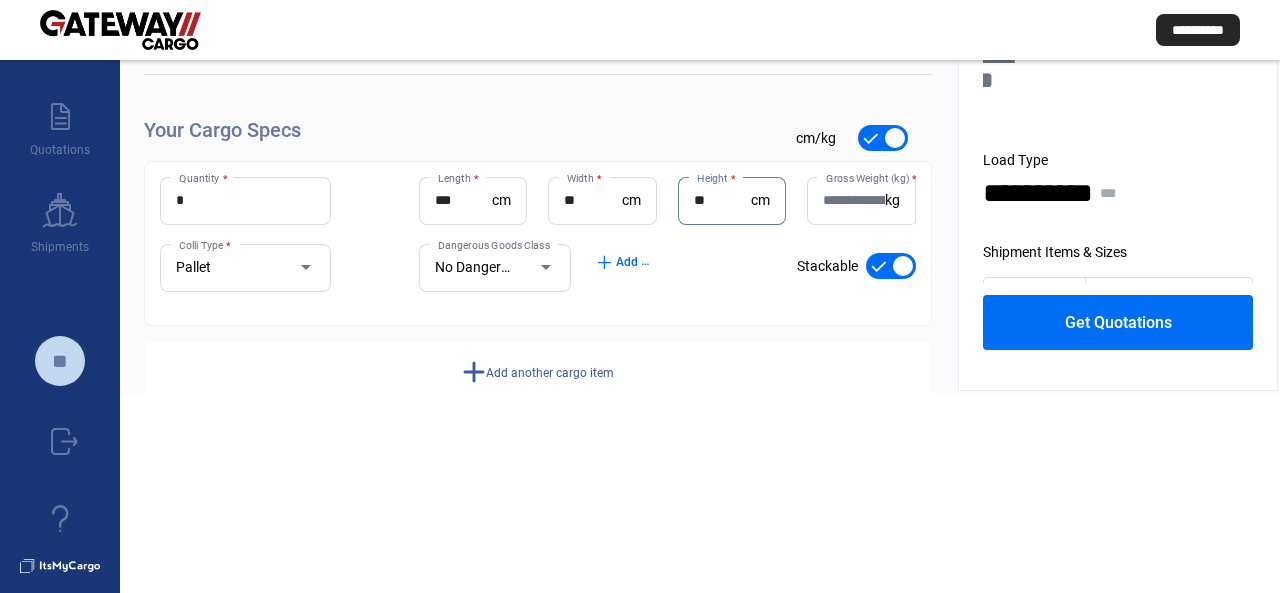 type on "**" 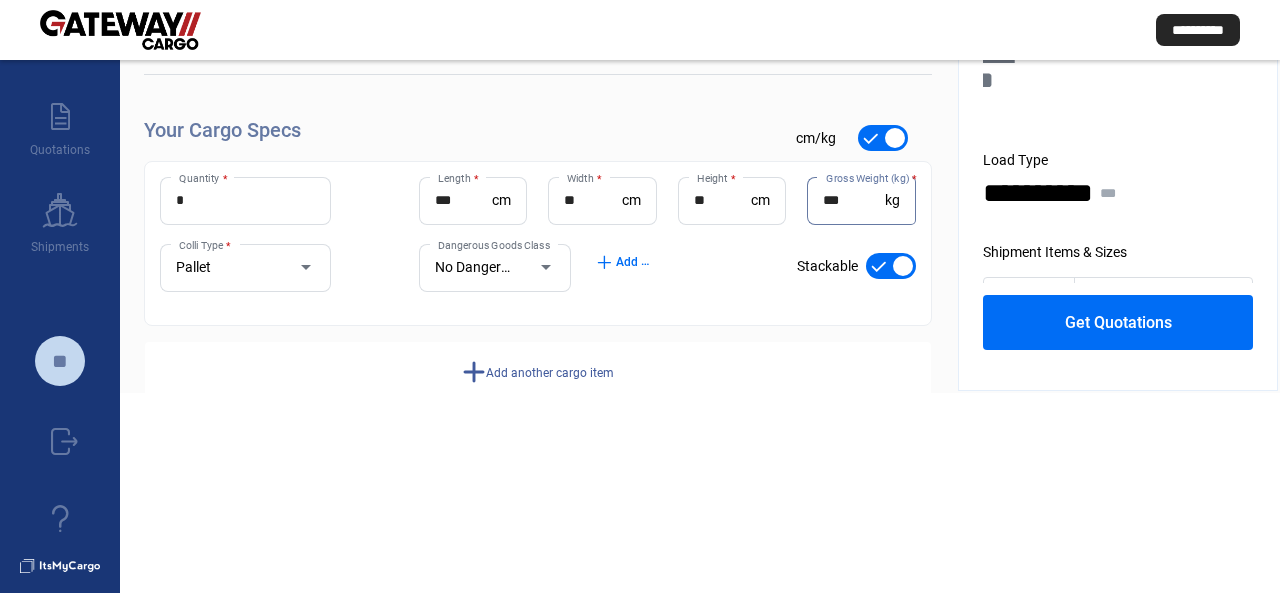 type on "***" 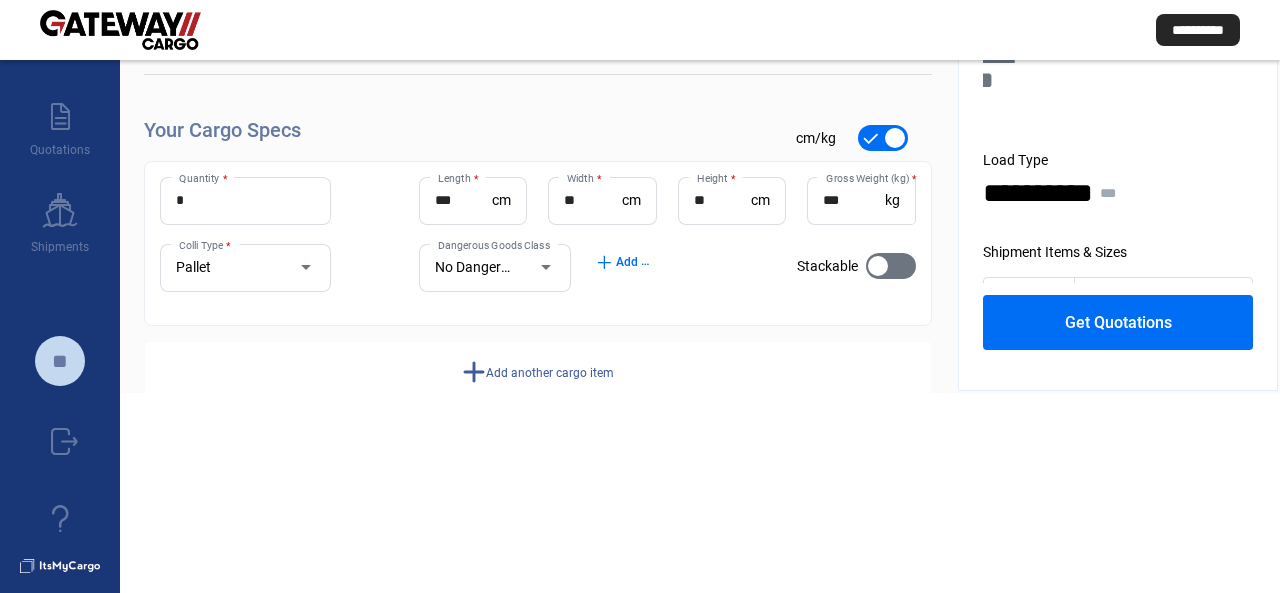 click on "Get Quotations" 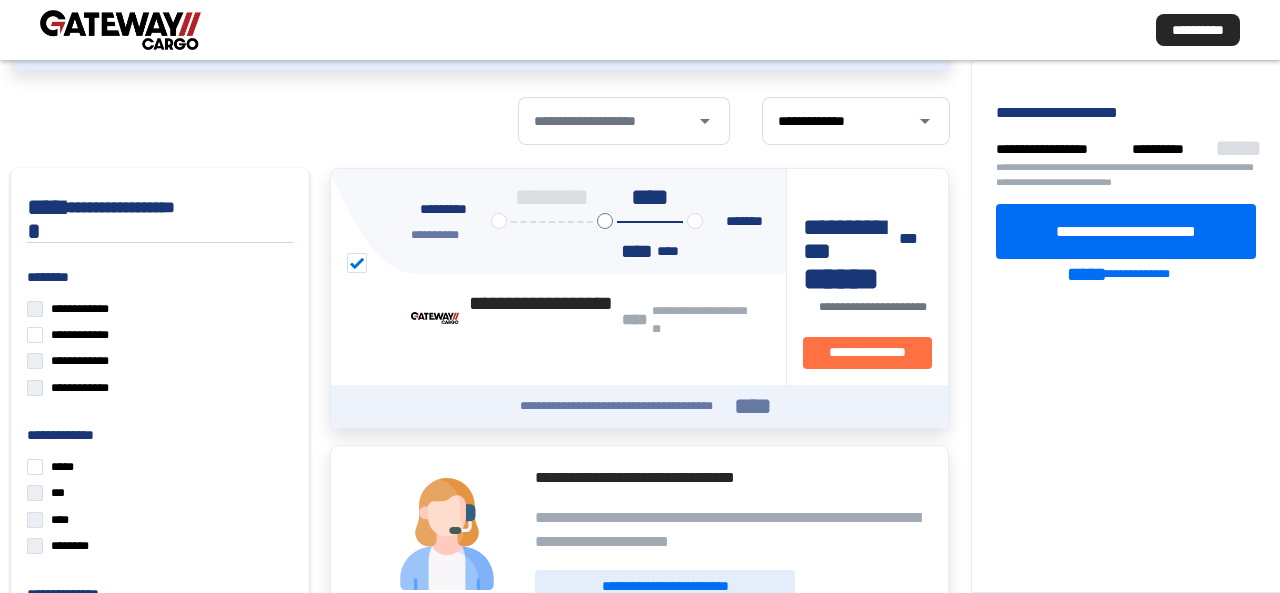 scroll, scrollTop: 200, scrollLeft: 0, axis: vertical 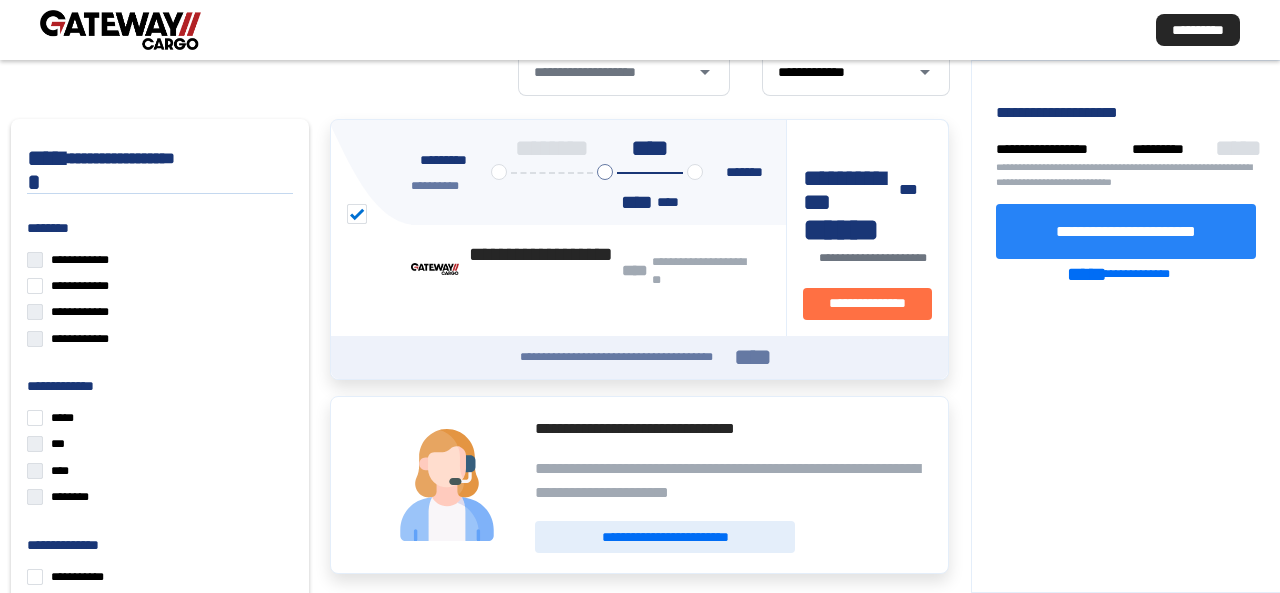 click on "**********" 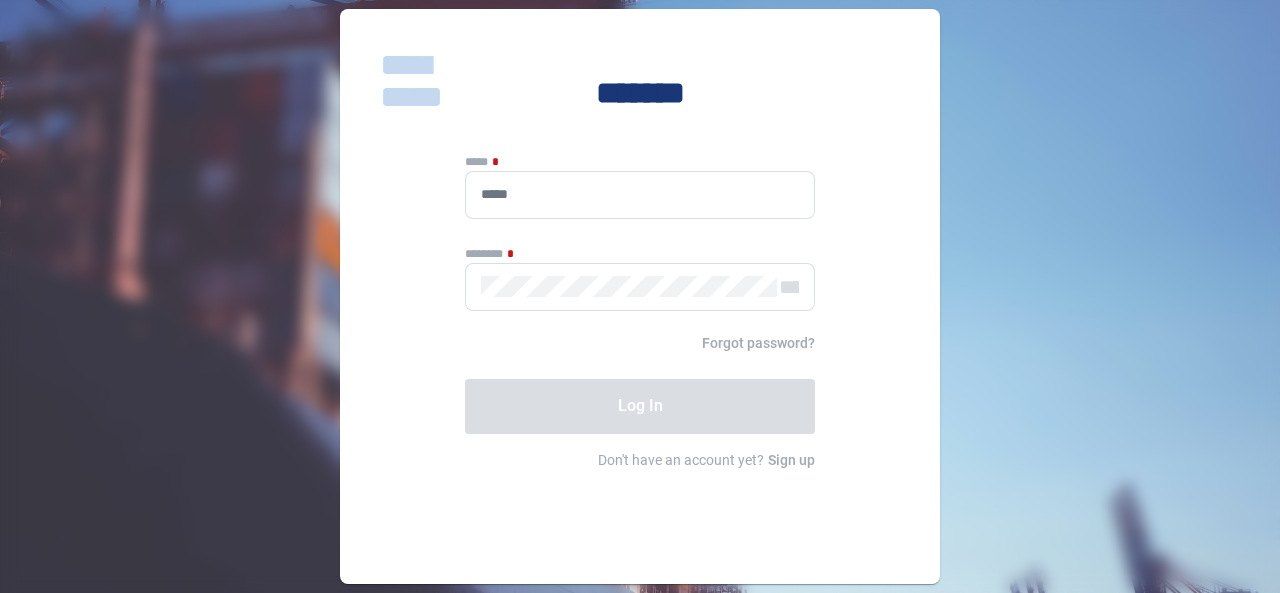 scroll, scrollTop: 0, scrollLeft: 0, axis: both 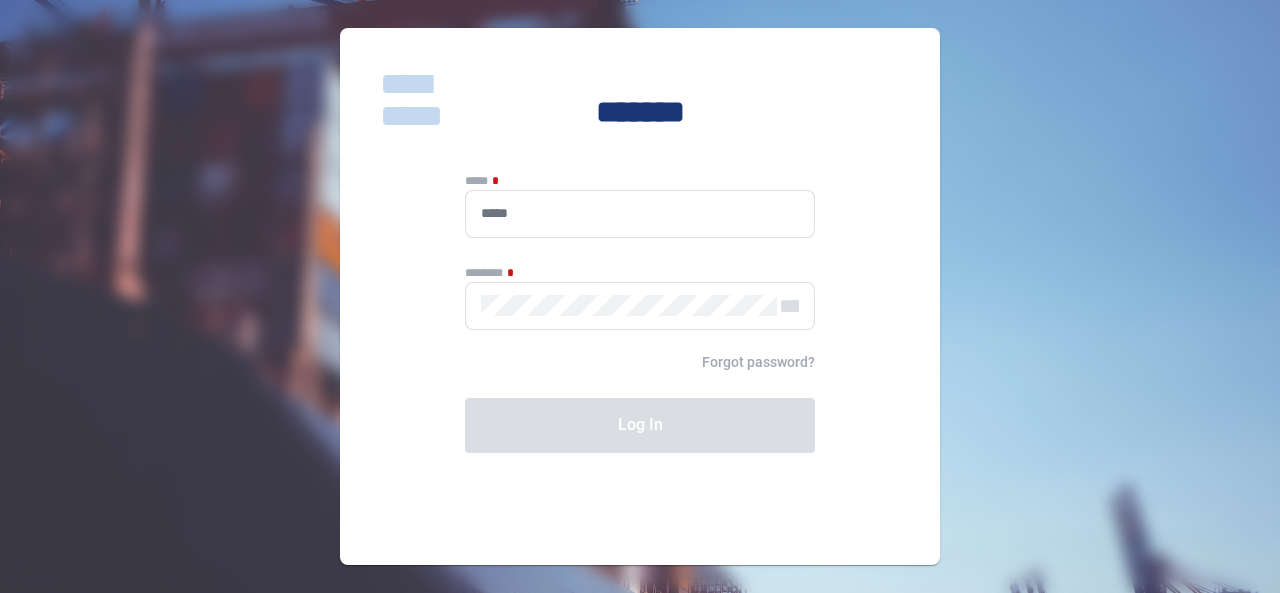 type on "**********" 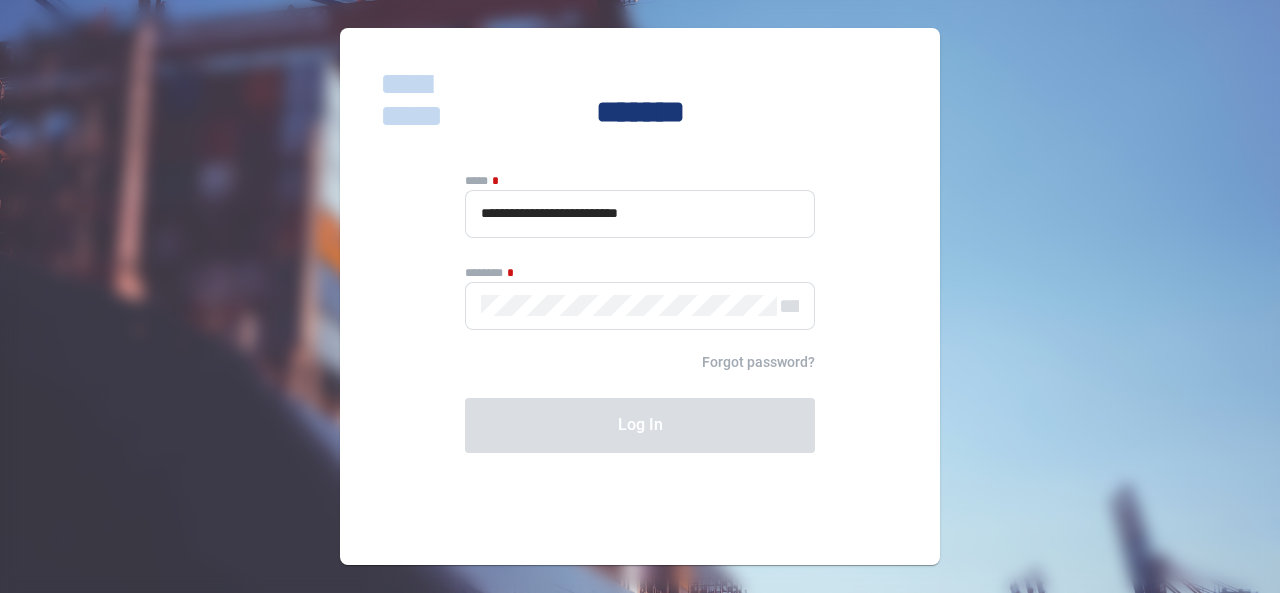 click on "******" 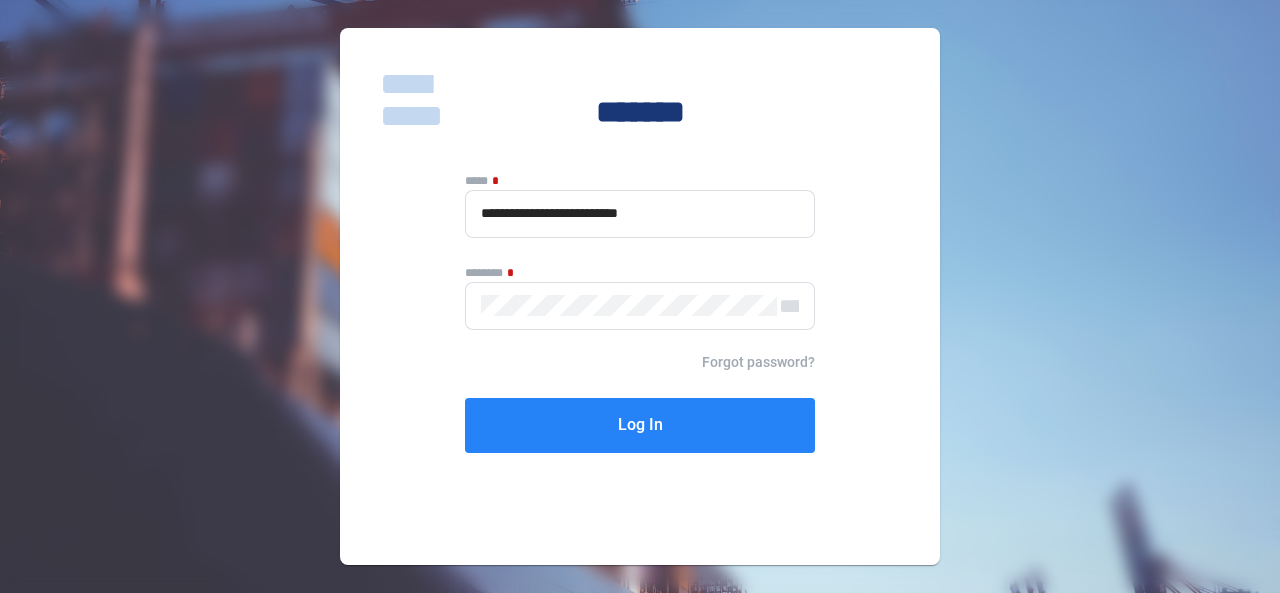 click on "Log In" 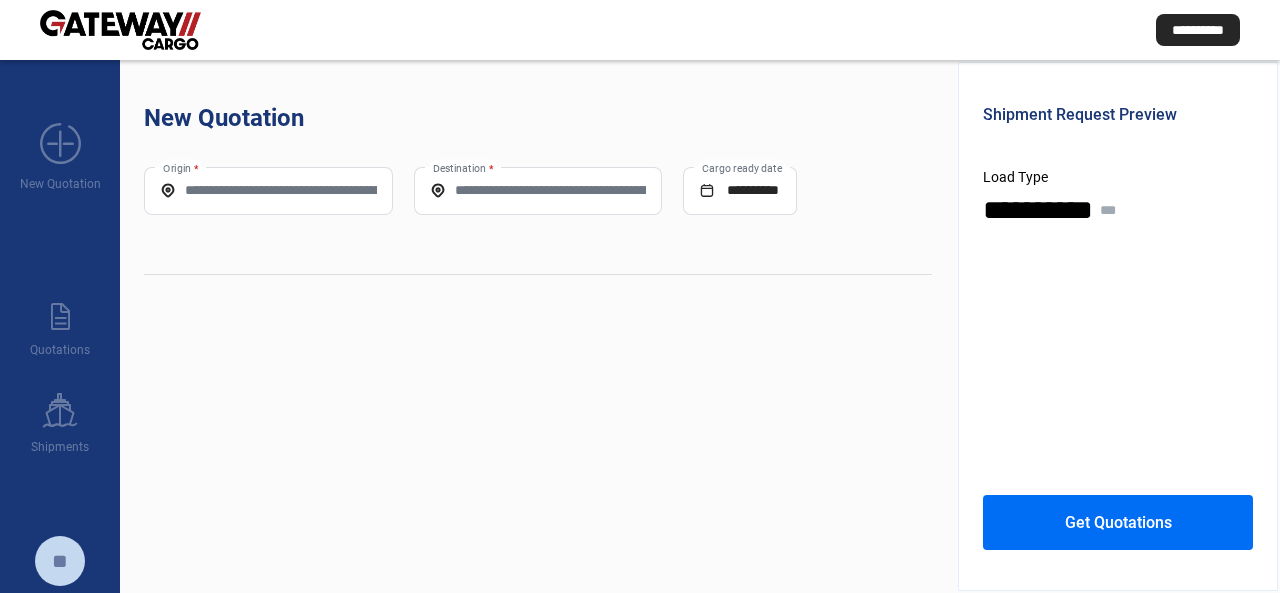 click on "Origin *" at bounding box center [268, 190] 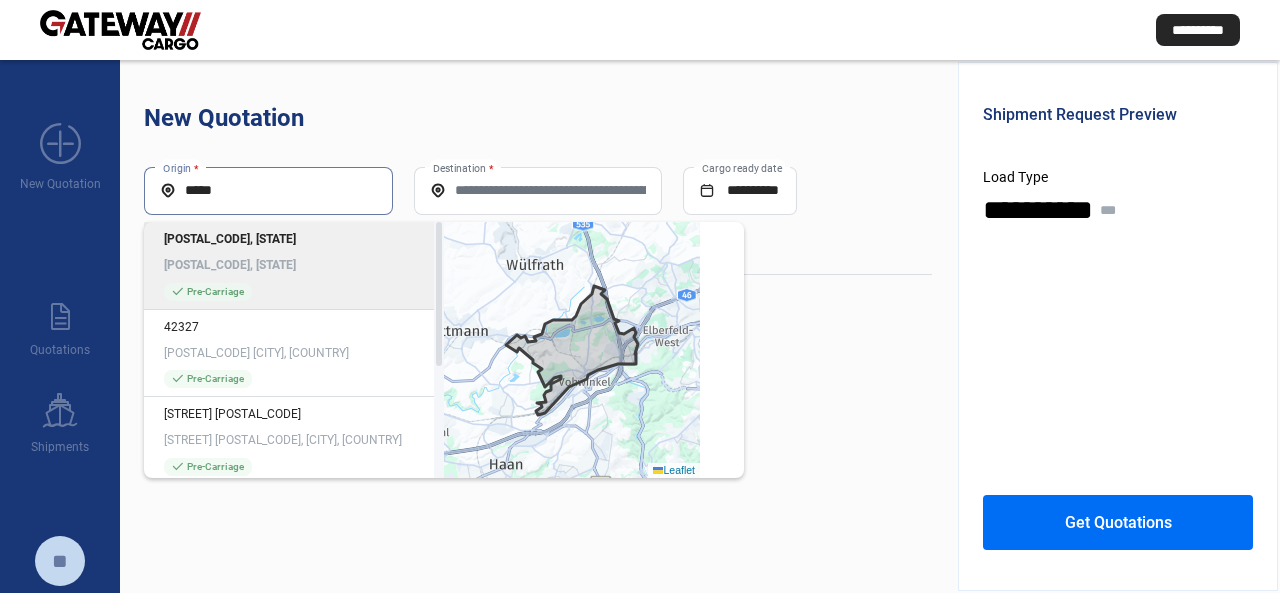 click on "[POSTAL_CODE], [STATE] [POSTAL_CODE], [STATE]" 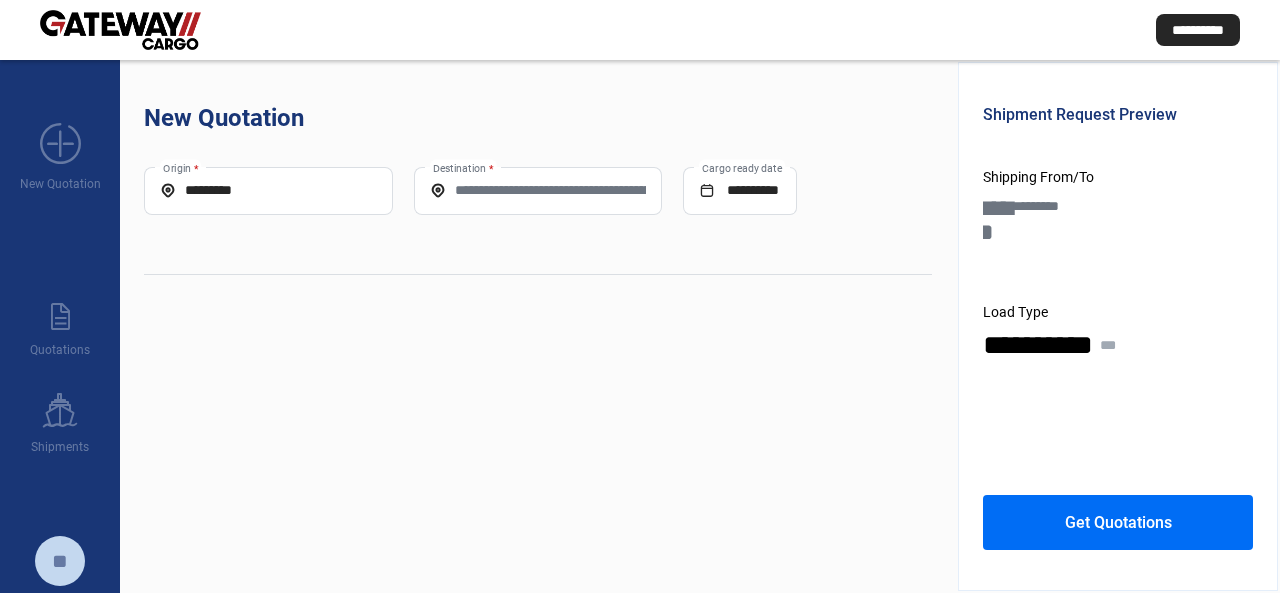 click on "Destination *" at bounding box center [538, 190] 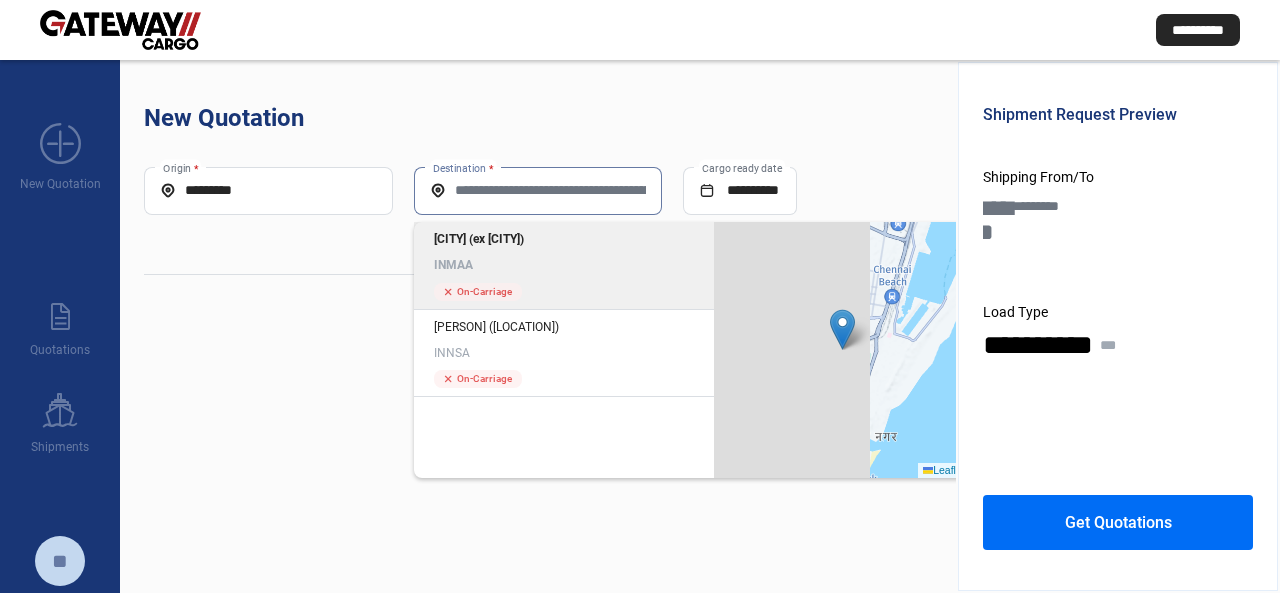 click on "INMAA" 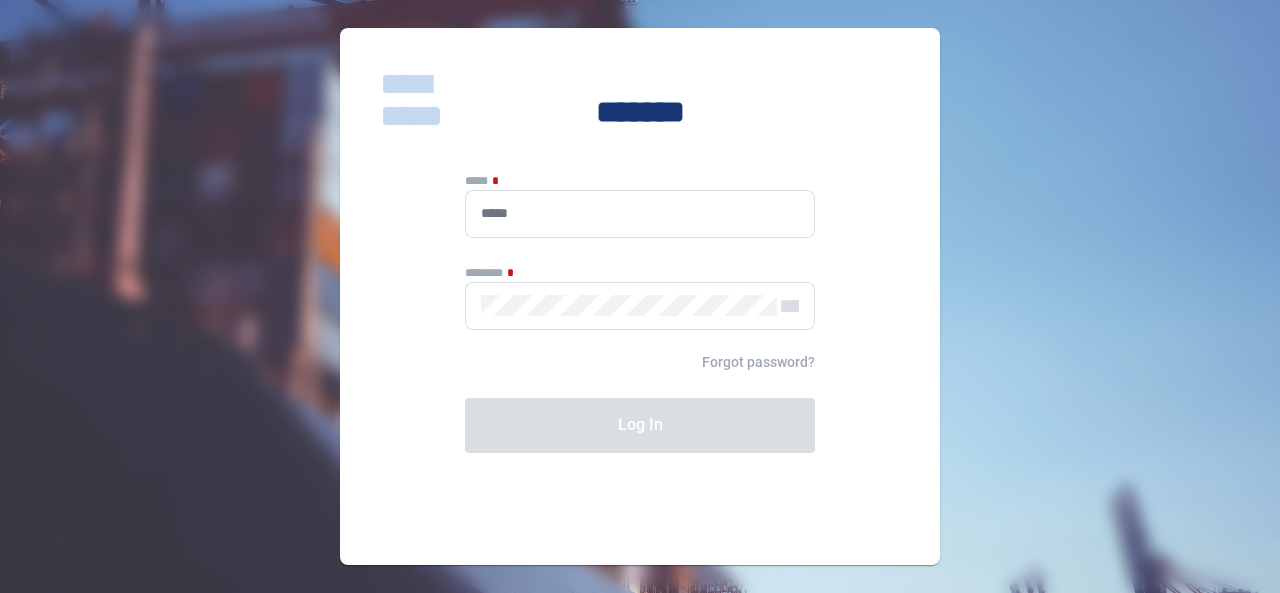 scroll, scrollTop: 0, scrollLeft: 0, axis: both 